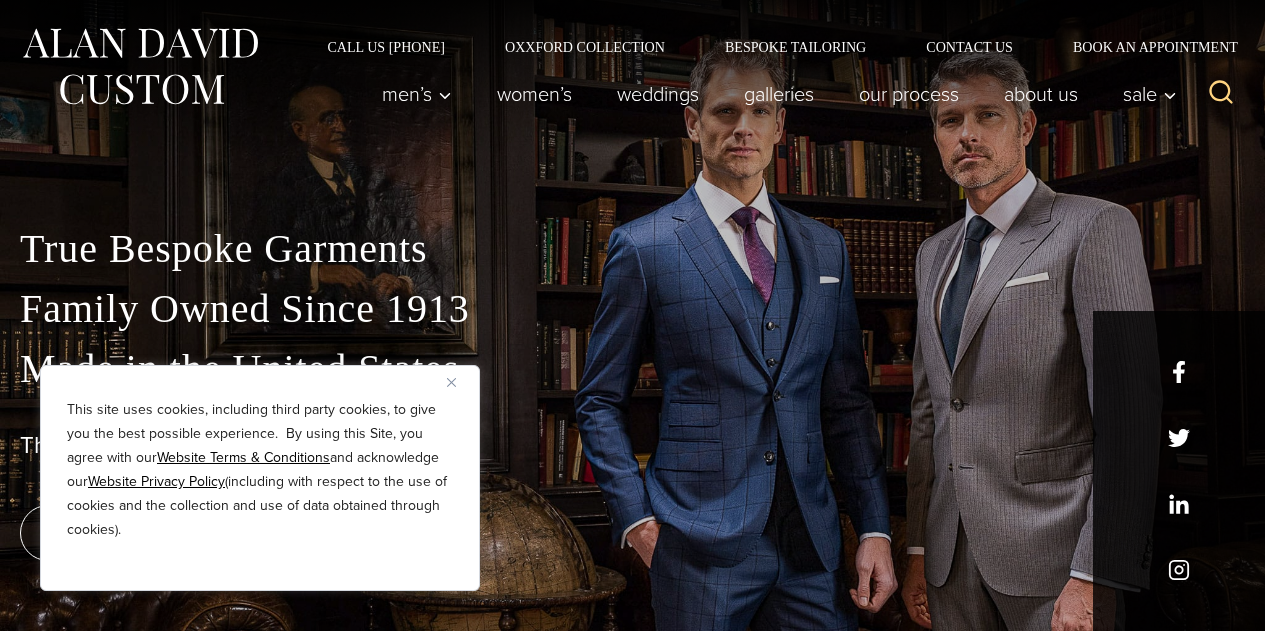 scroll, scrollTop: 154, scrollLeft: 0, axis: vertical 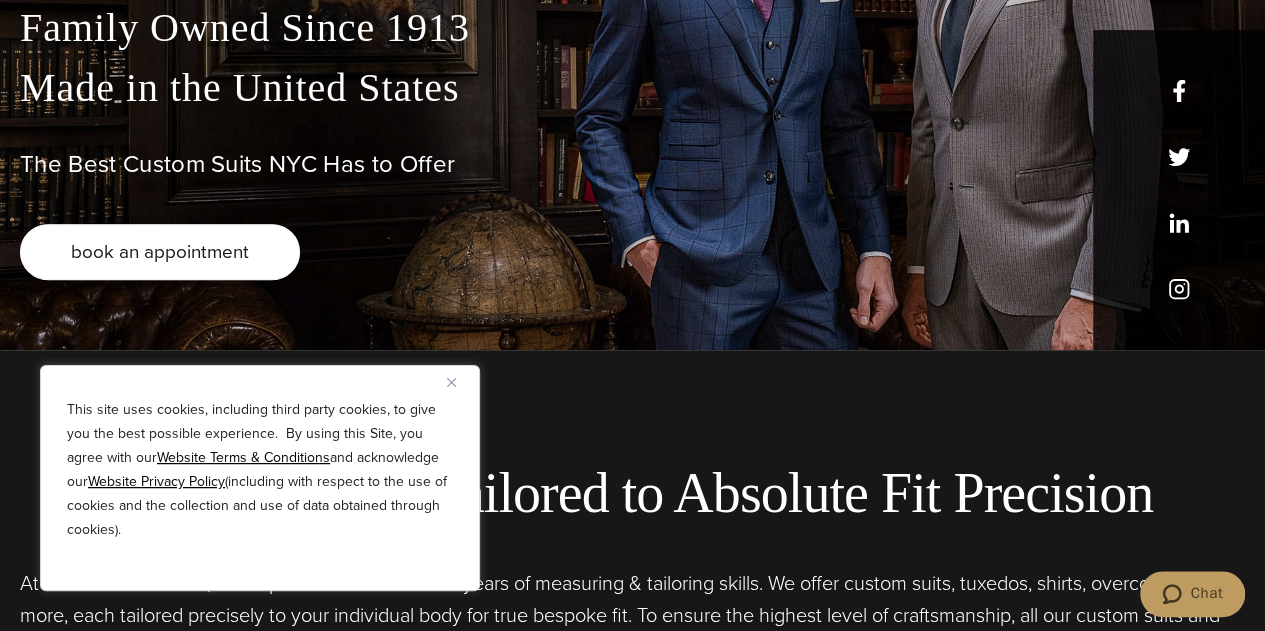 click on "book an appointment" at bounding box center [160, 251] 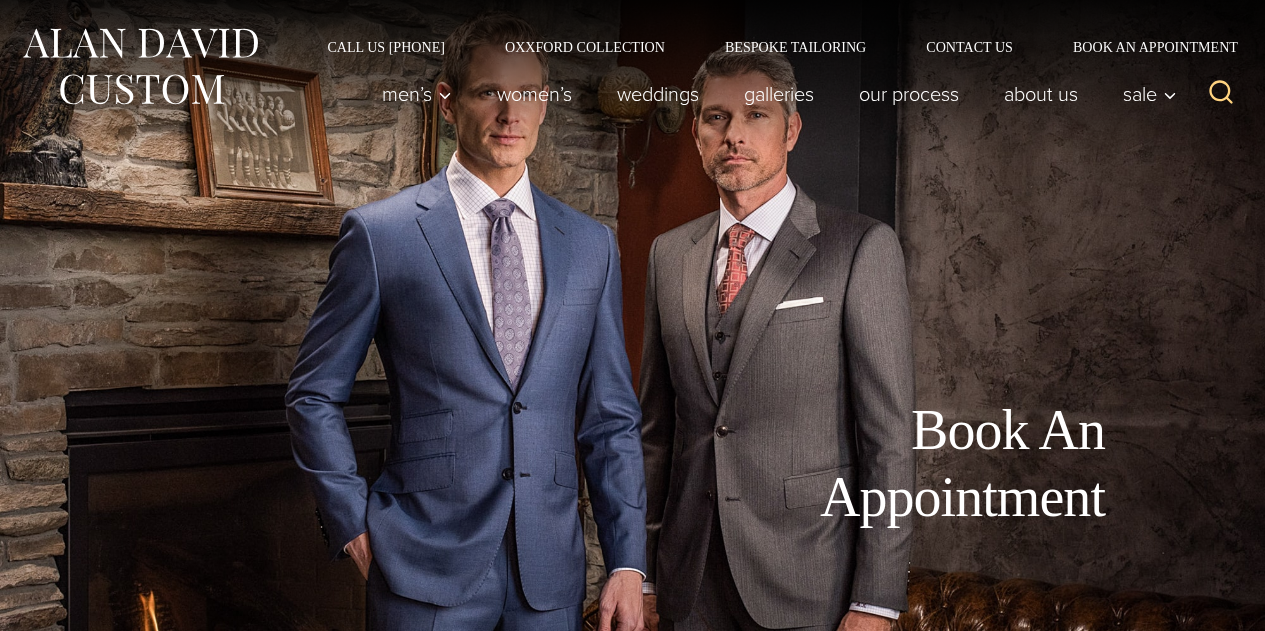 scroll, scrollTop: 0, scrollLeft: 0, axis: both 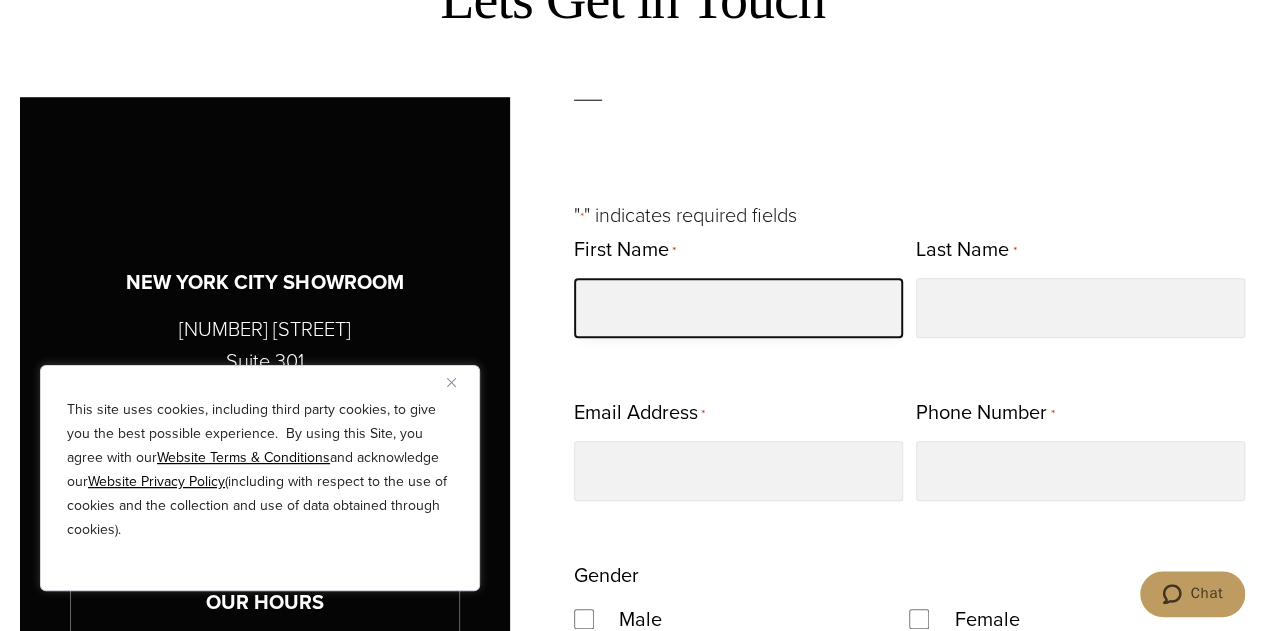click on "First Name *" at bounding box center (738, 308) 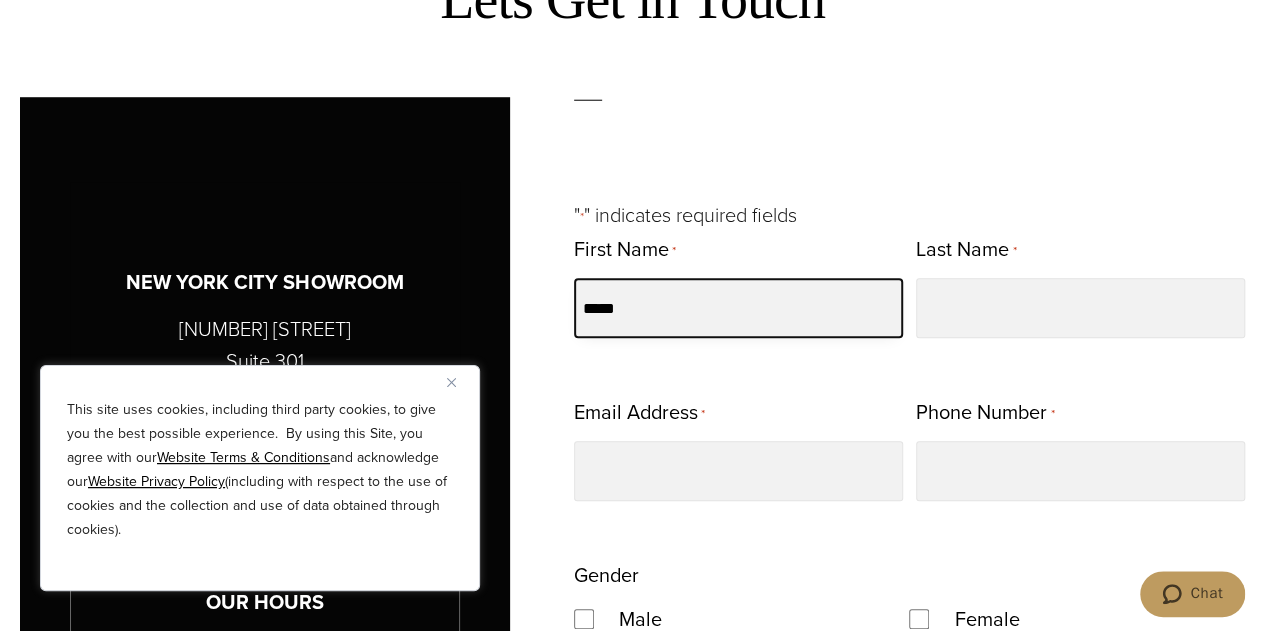 type on "*****" 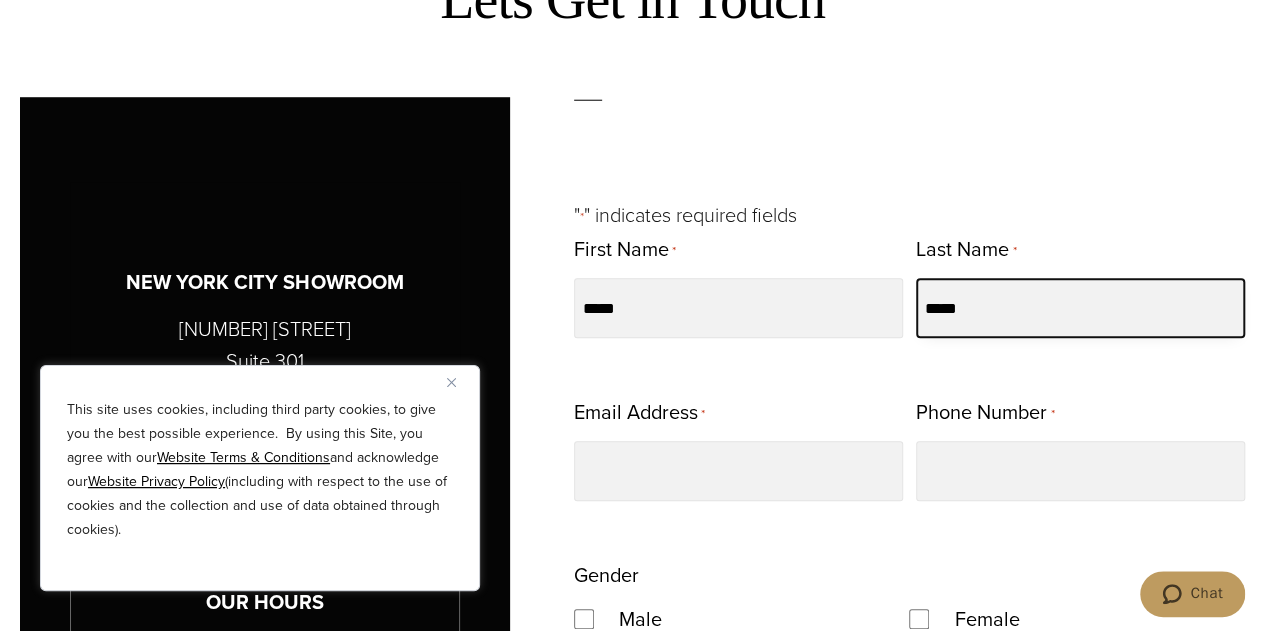 type on "*****" 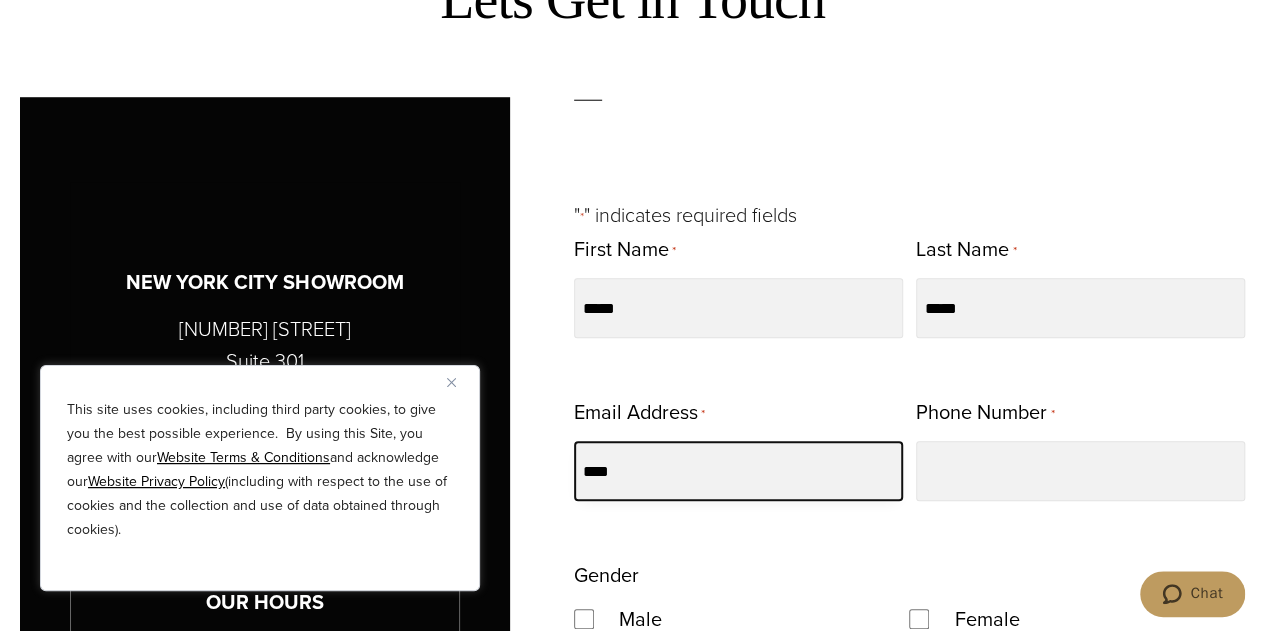 type on "****" 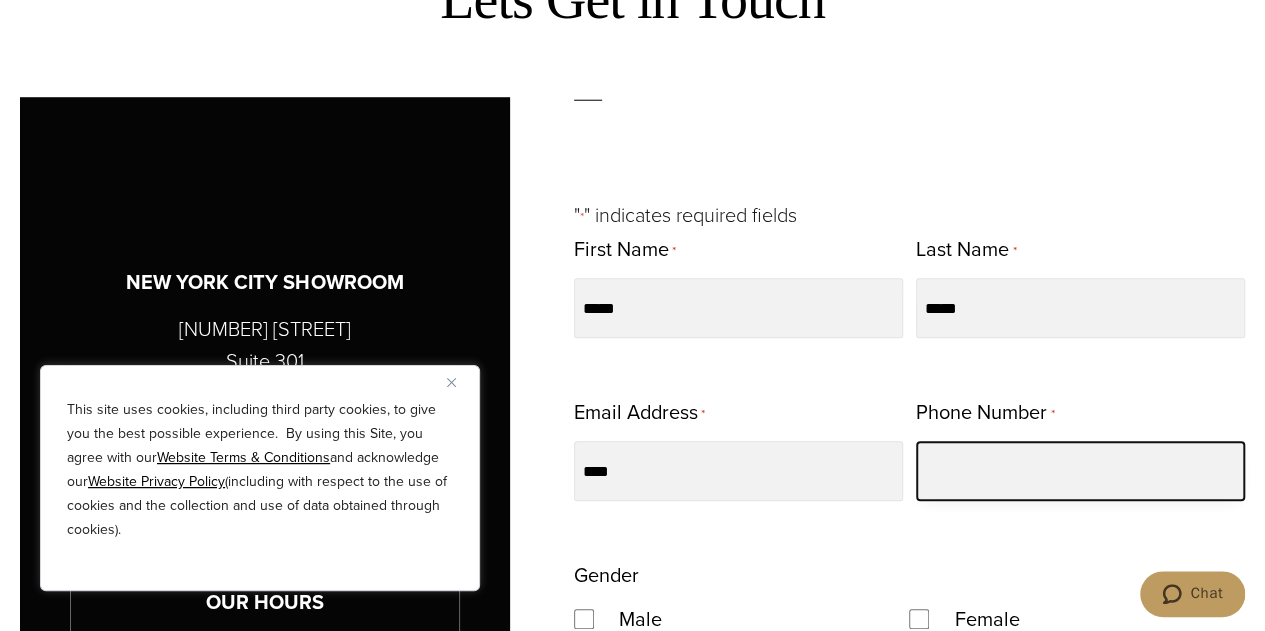 type on "**********" 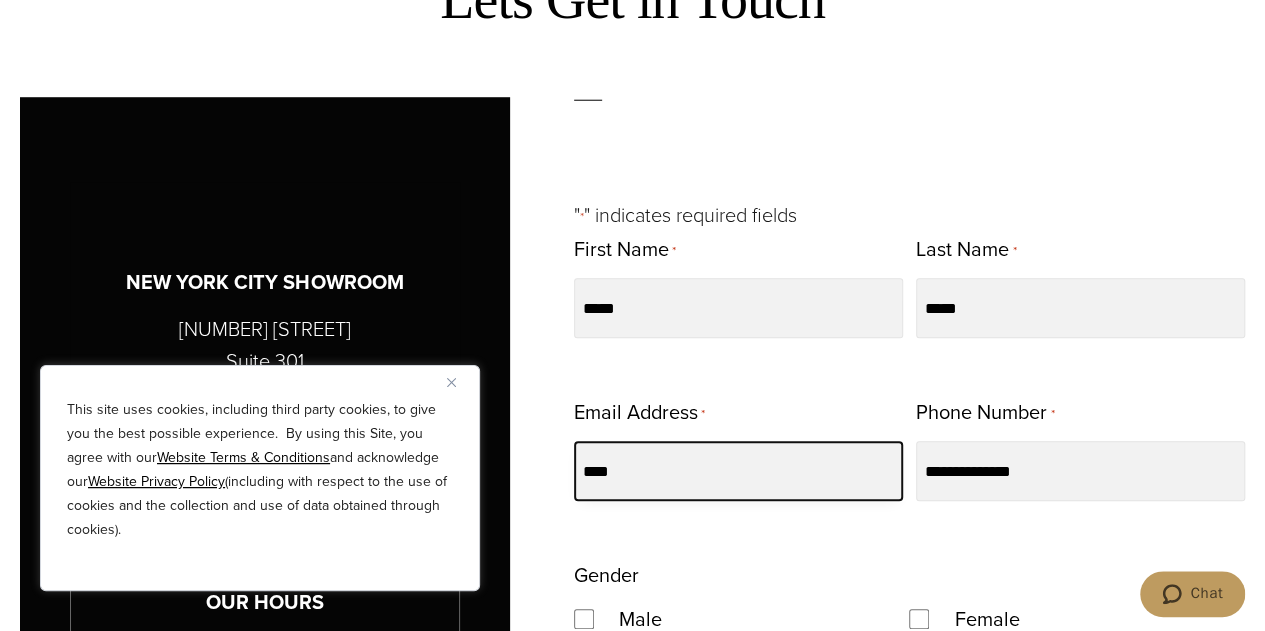 type 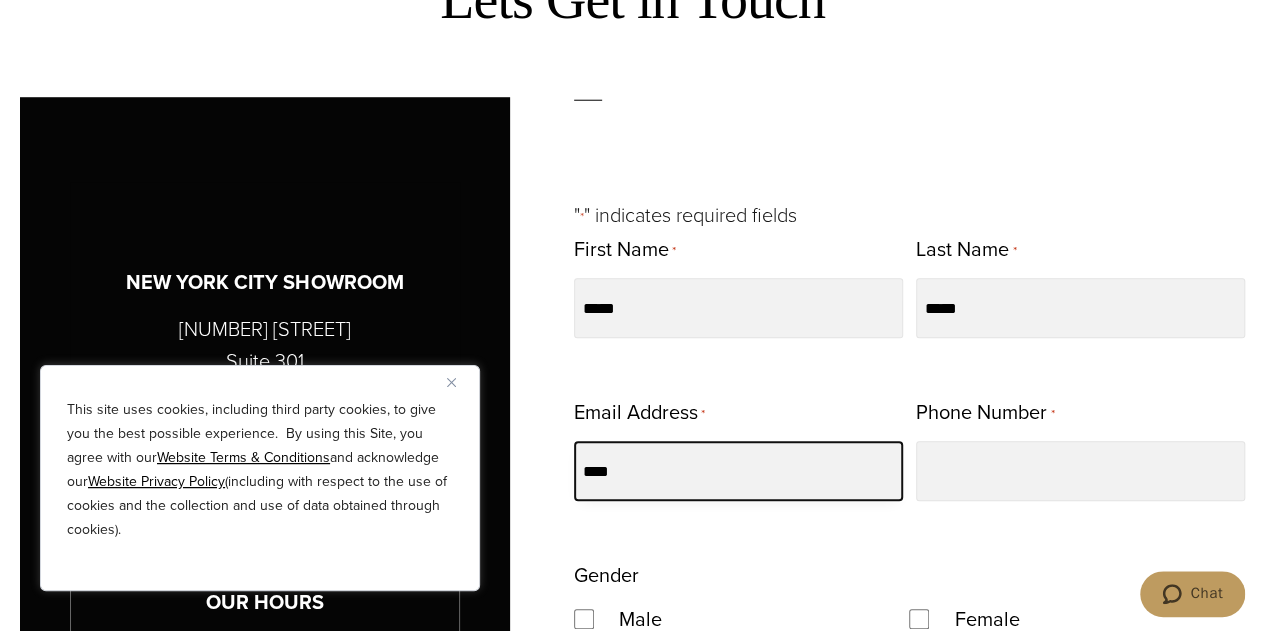 click on "****" at bounding box center (738, 471) 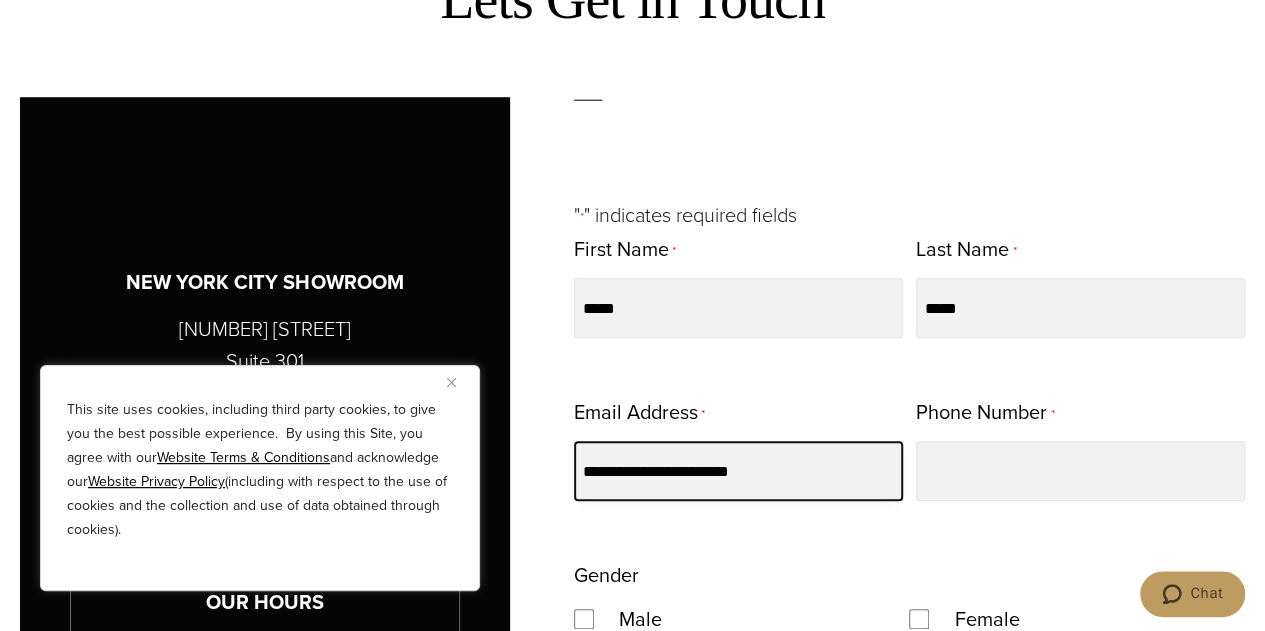 type on "**********" 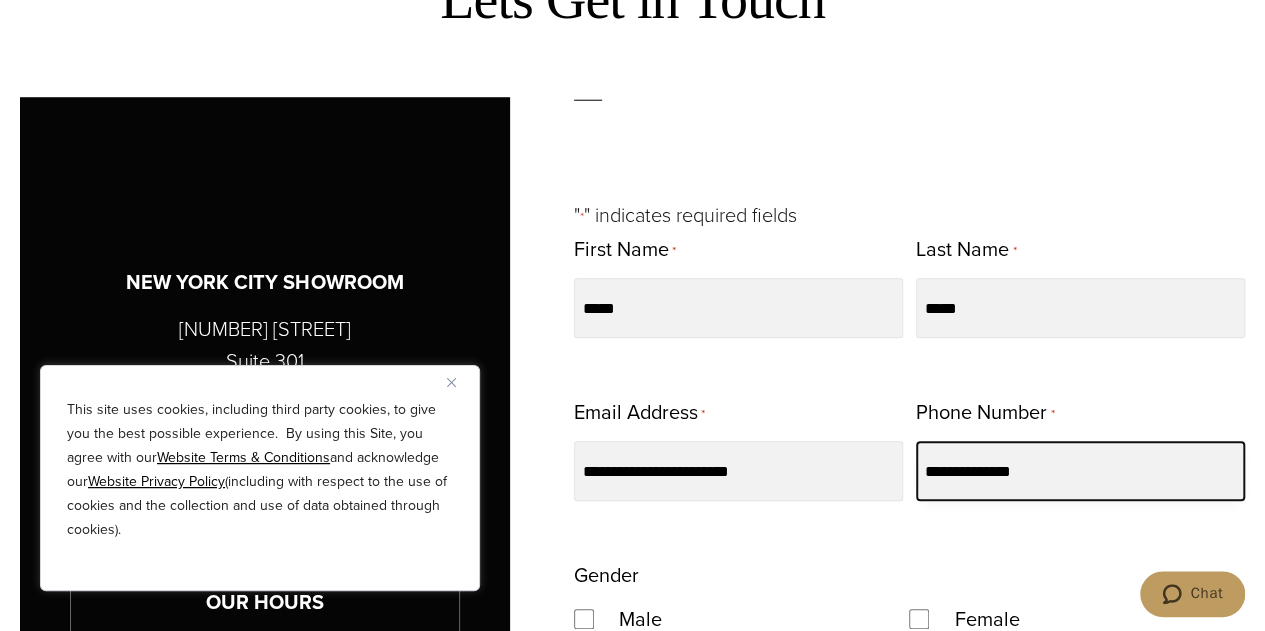 type on "**********" 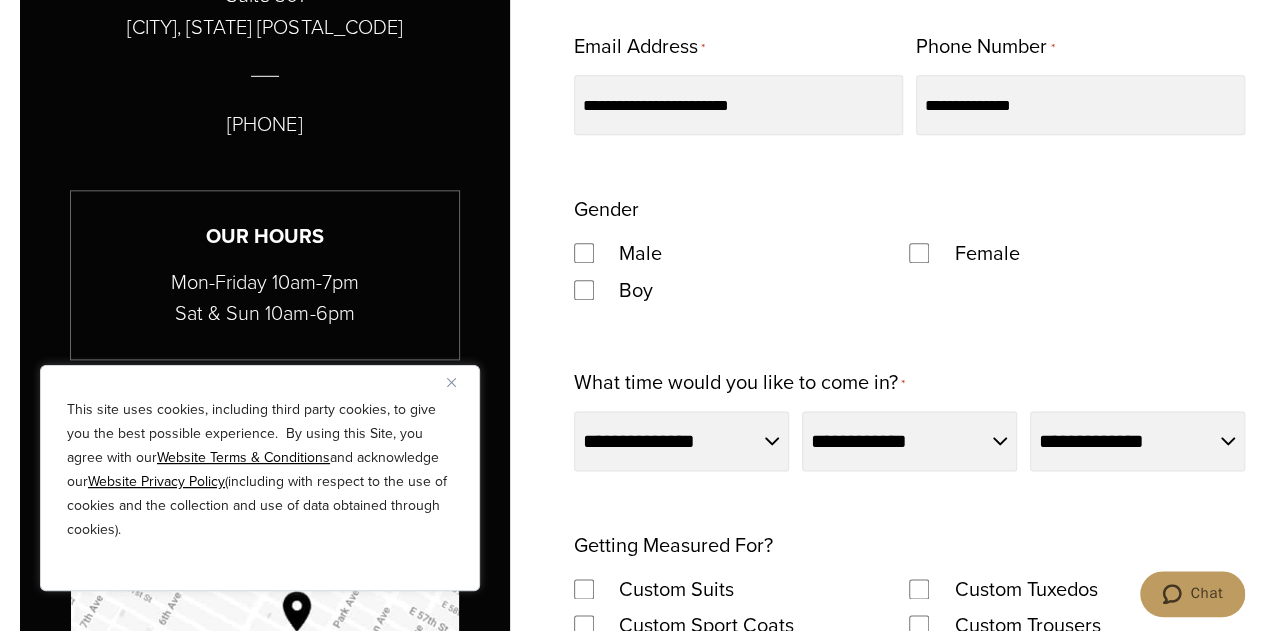 scroll, scrollTop: 1092, scrollLeft: 0, axis: vertical 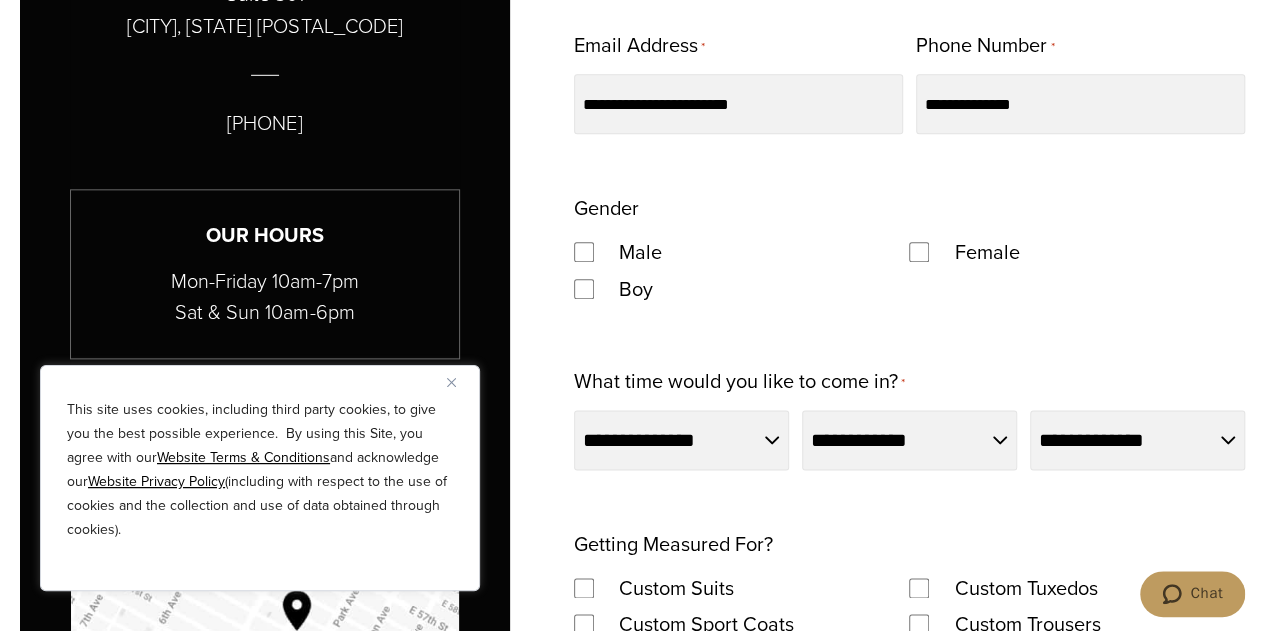 click on "**********" at bounding box center [734, 1462] 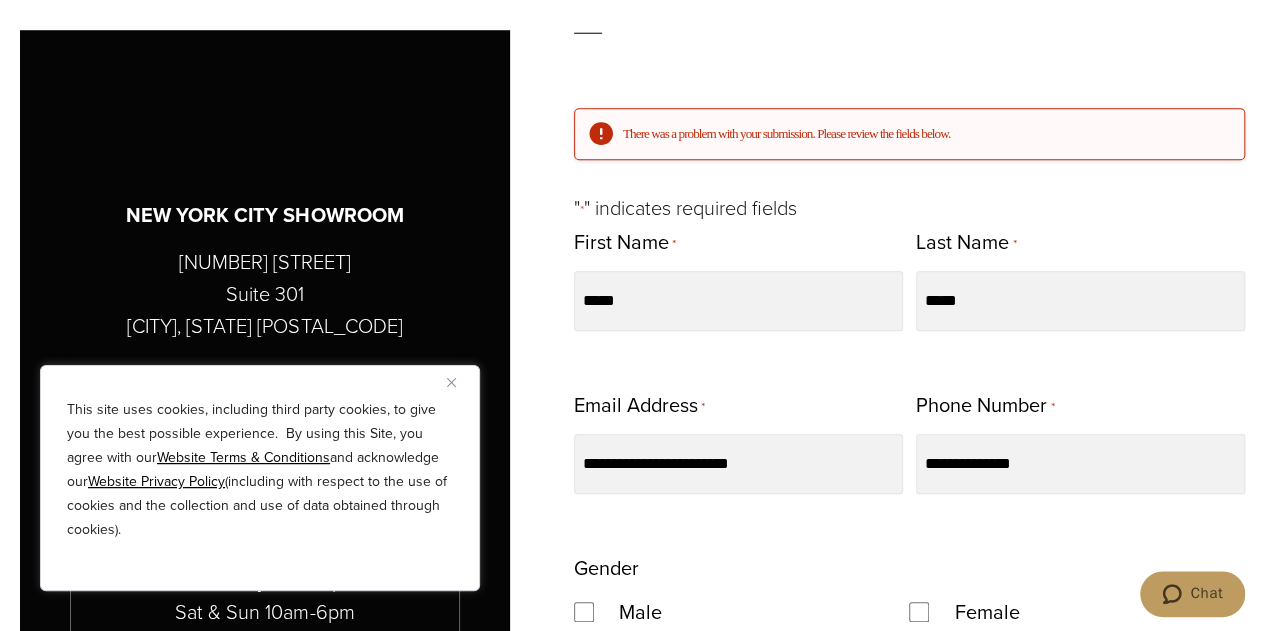 scroll, scrollTop: 0, scrollLeft: 0, axis: both 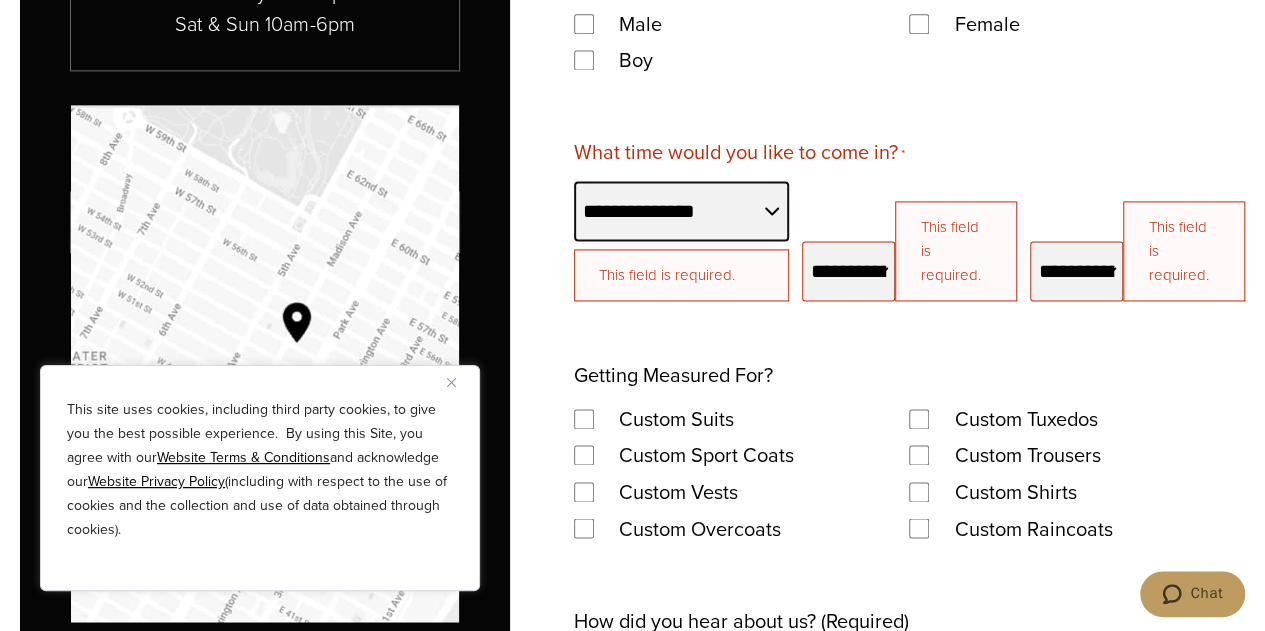 click on "**********" at bounding box center [681, 211] 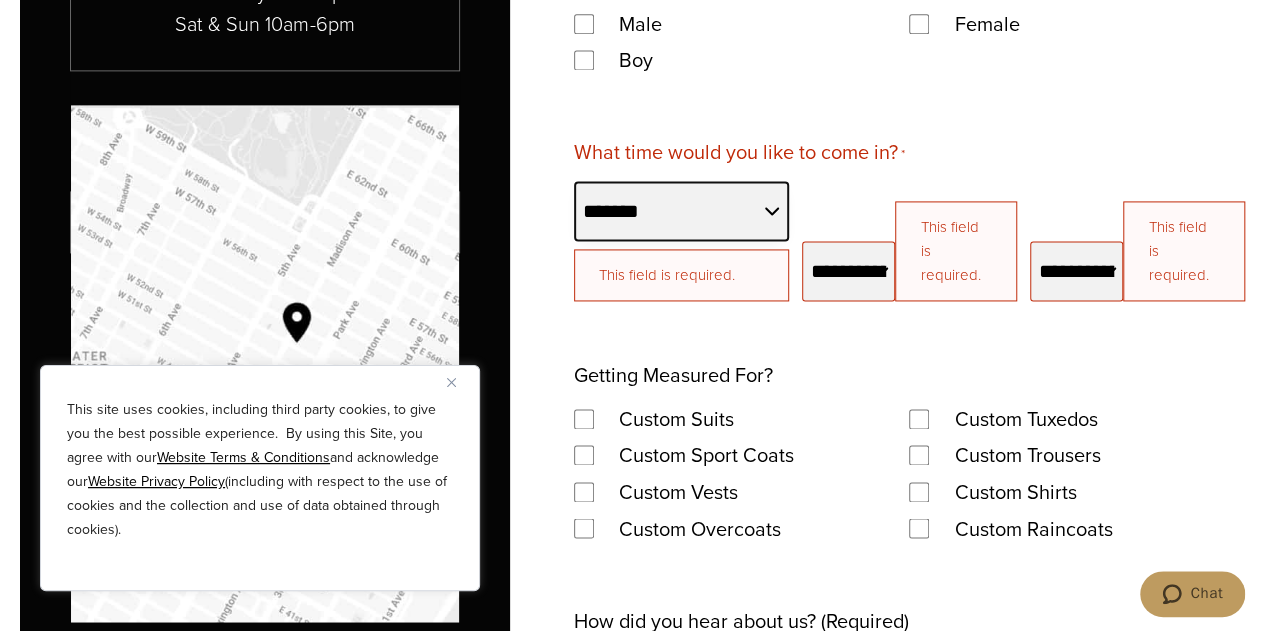 click on "**********" at bounding box center [681, 211] 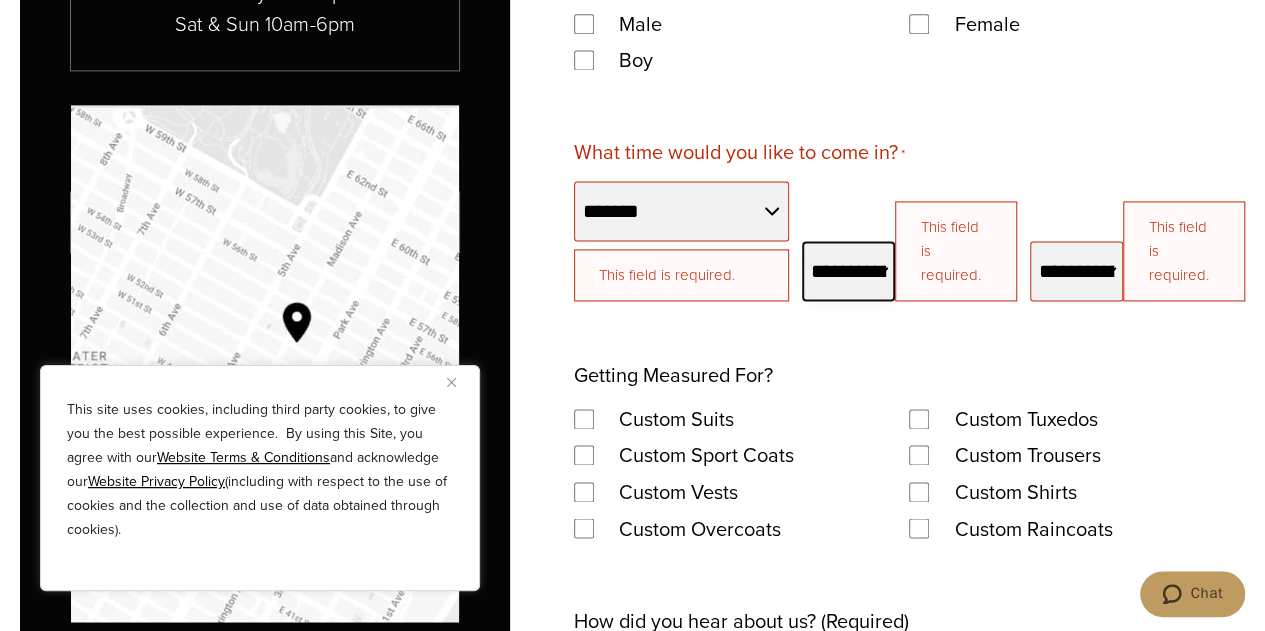 click on "**********" at bounding box center [848, 271] 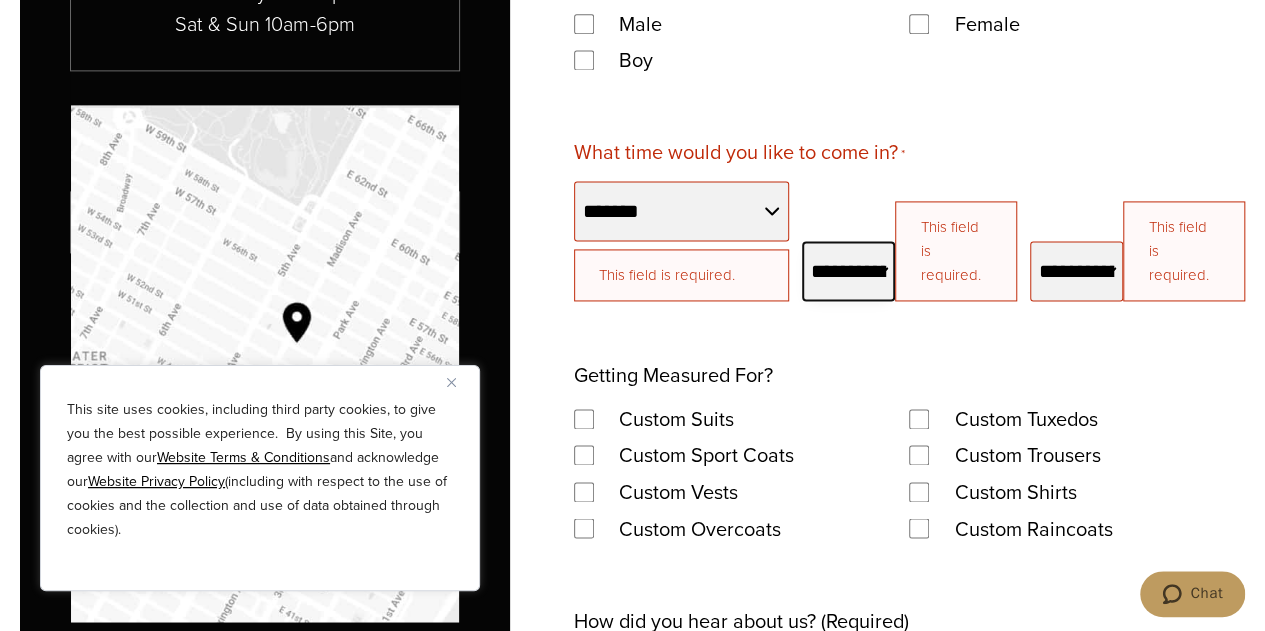 select on "**" 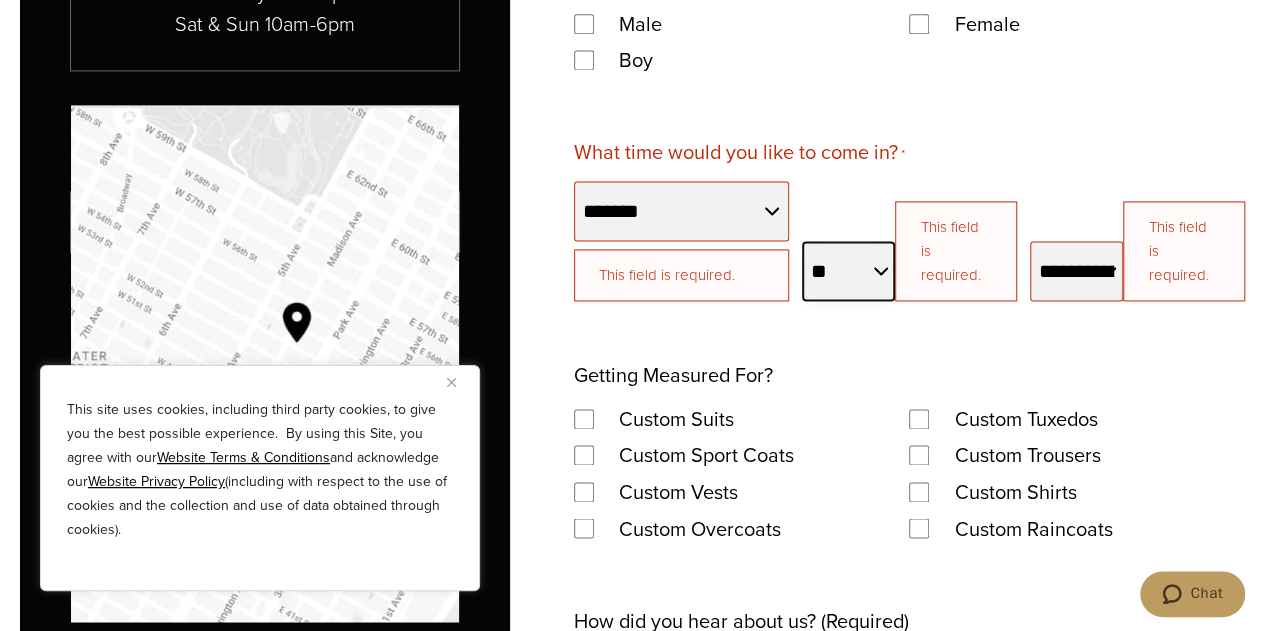 click on "**********" at bounding box center (848, 271) 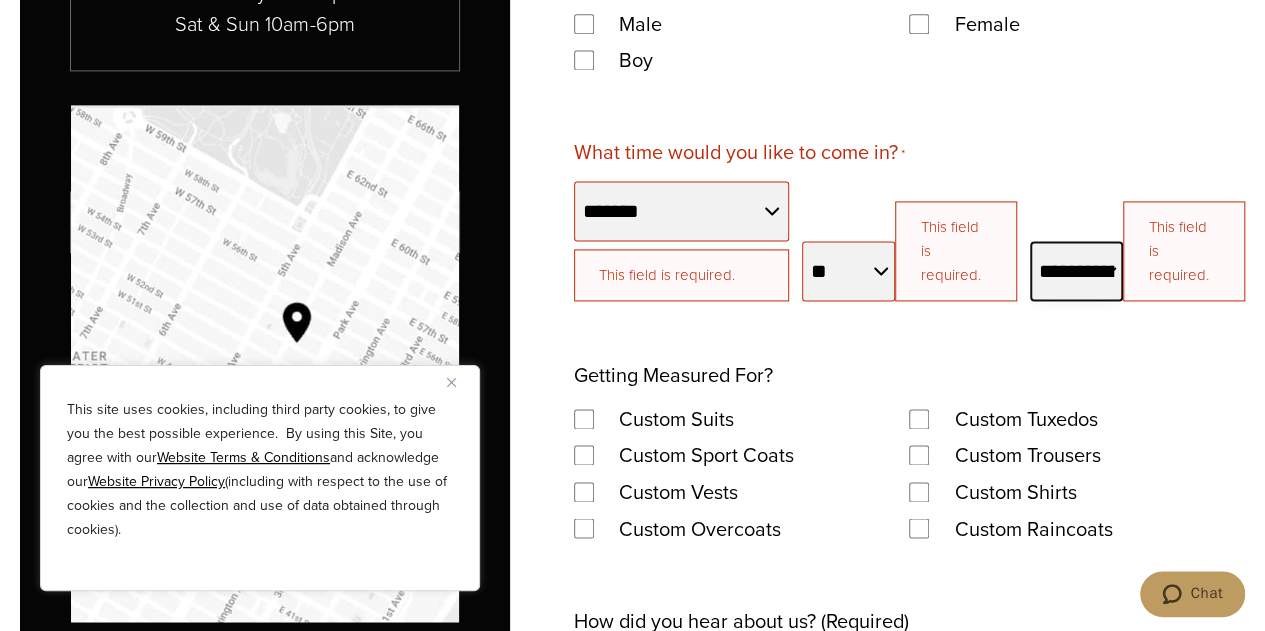 click on "**********" at bounding box center (1076, 271) 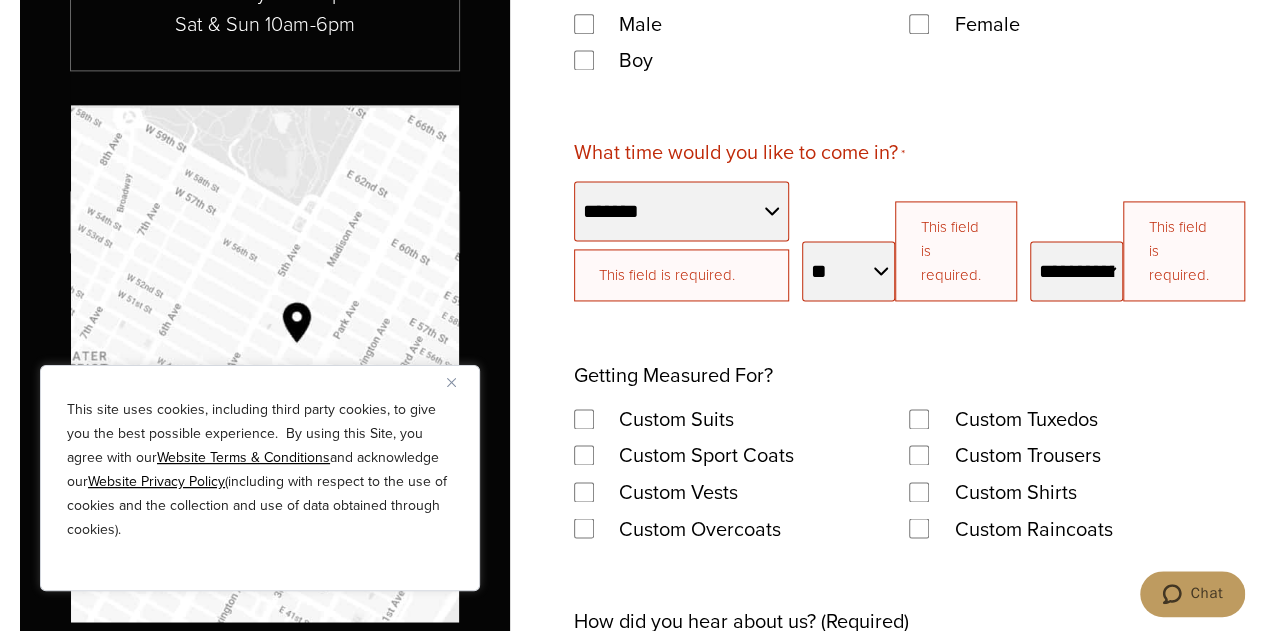 click on "First Name * [NAME] Last Name * [NAME] Email Address *
[EMAIL]
Phone Number * [PHONE] Gender
Male
Female
Boy
What time would you like to come in? * [PHONE] ******* ******** ***** ***** *** **** **** ****** ********* ******* ******** ******** This field is required. Choose a Day * [DATE] * * * * * * * * * ** ** ** ** ** ** ** ** ** ** ** ** ** ** ** ** ** ** ** ** ** ** This field is required. Choose a Time * [TIME] ******** ******** ******** ******** ******** ******** ******* ******* ******* ******* ******* ******* ******* ******* ******* ******* ******* This field is required. Getting Measured For?
Custom Suits
Custom Tuxedos
Custom Sport Coats
Custom Trousers
Custom Vests" at bounding box center [909, 440] 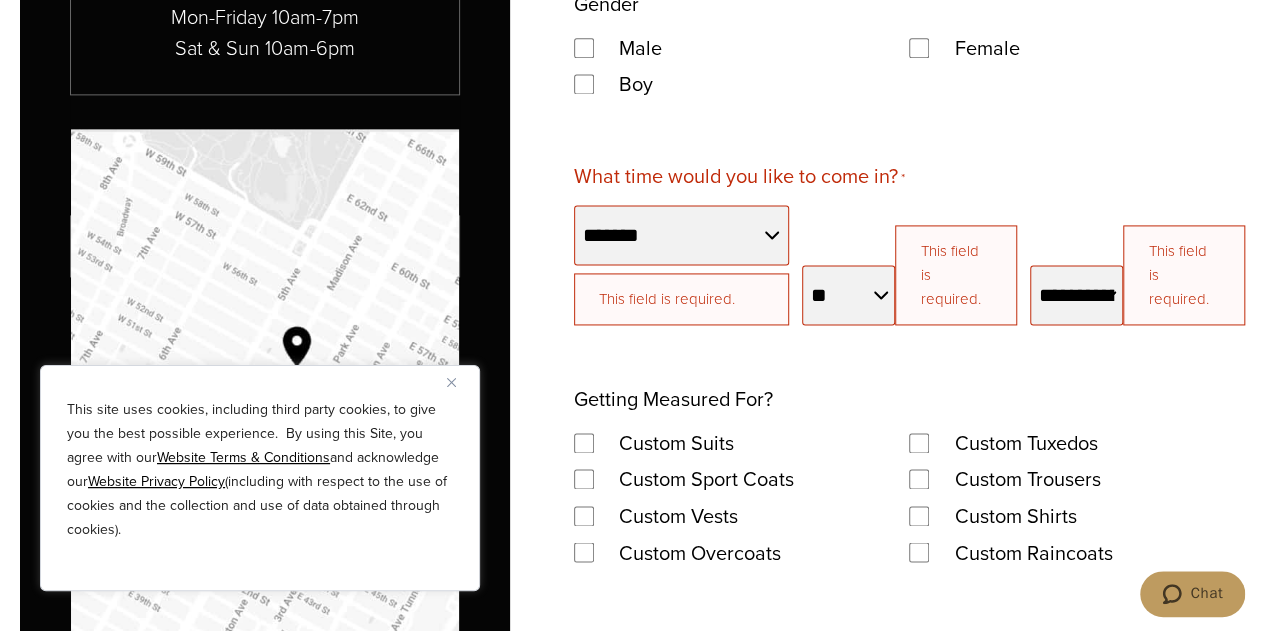 scroll, scrollTop: 1356, scrollLeft: 0, axis: vertical 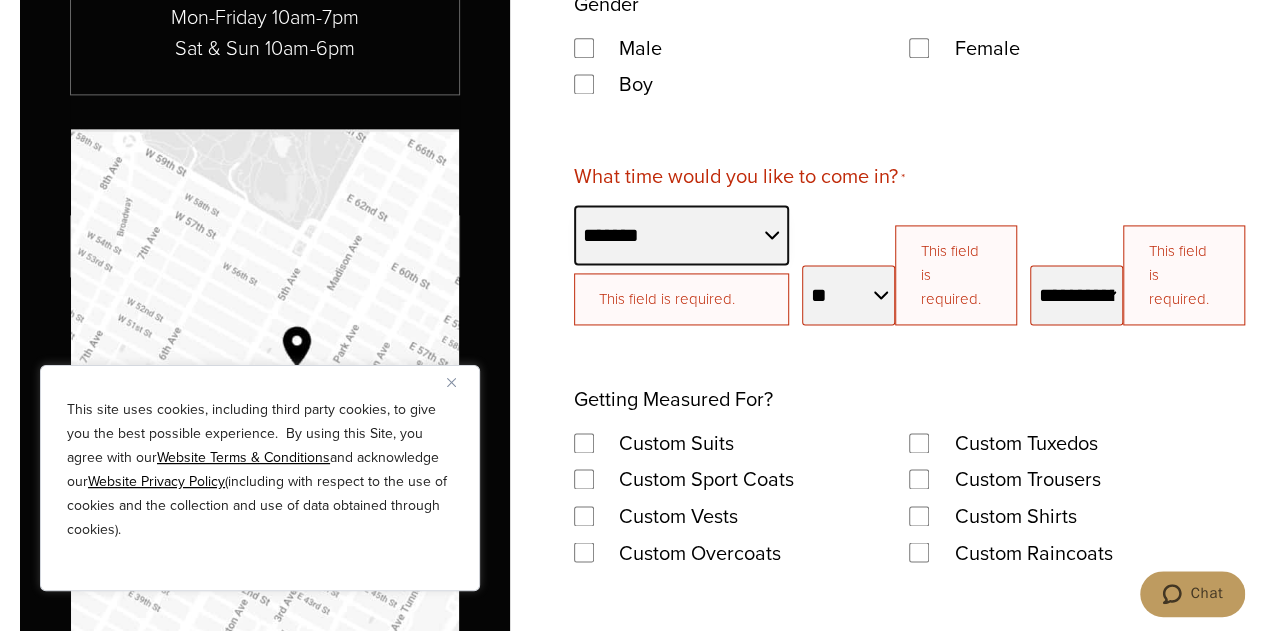 click on "**********" at bounding box center [681, 235] 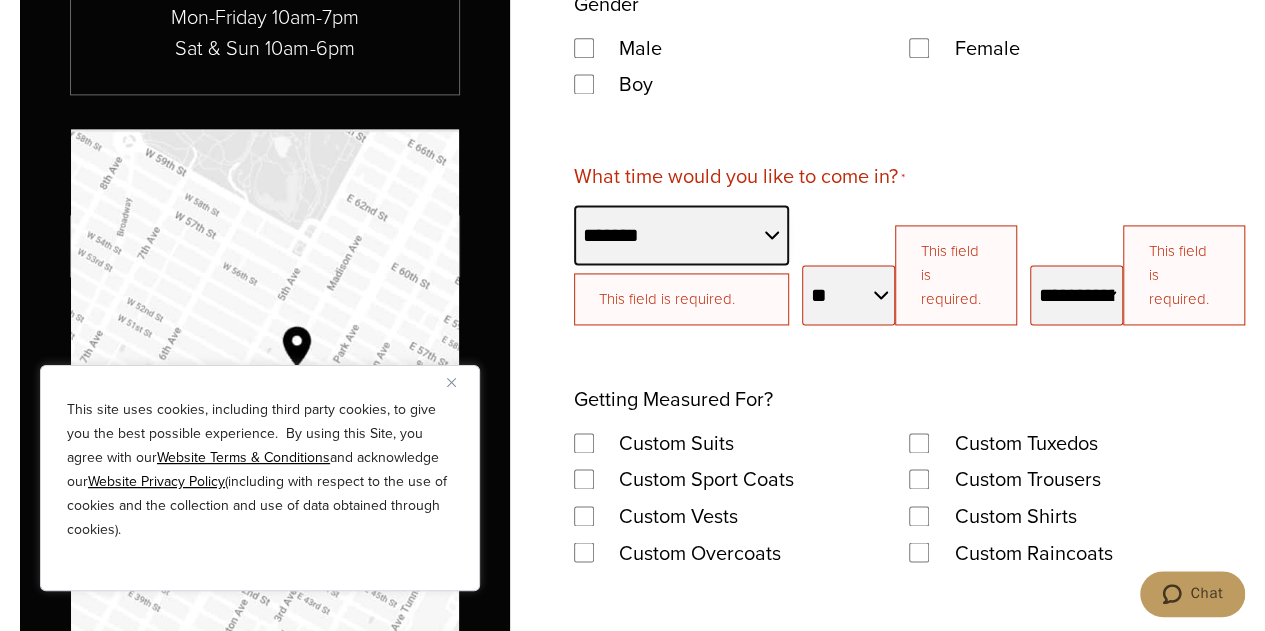 select on "******" 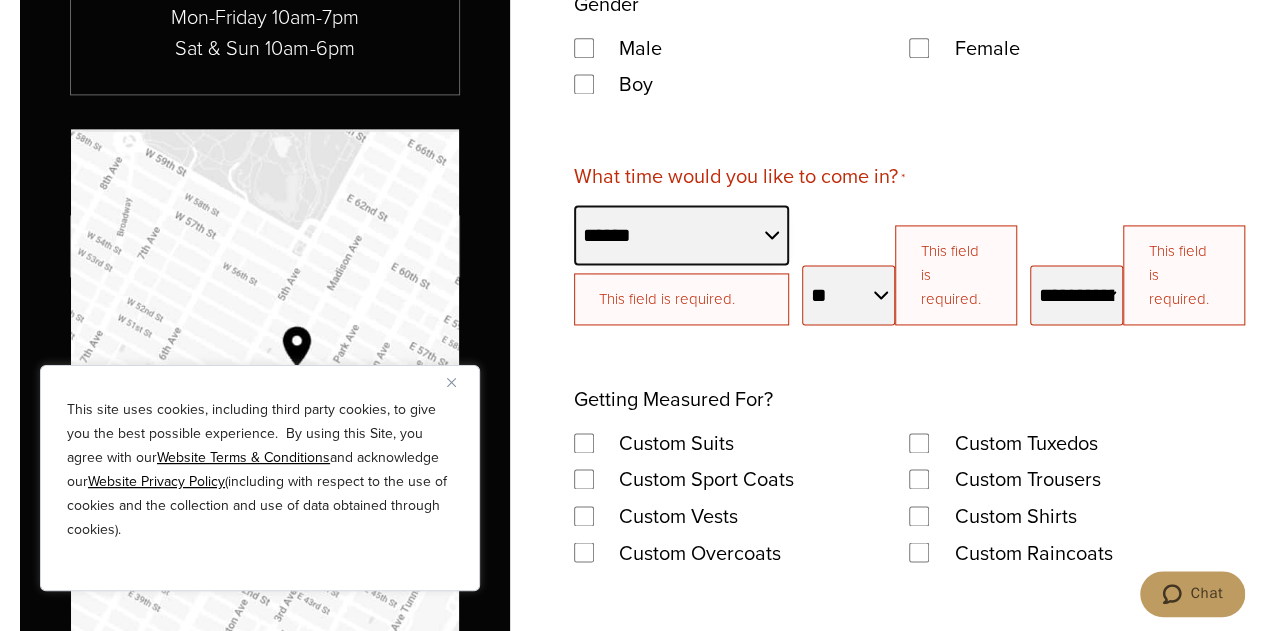 click on "**********" at bounding box center [681, 235] 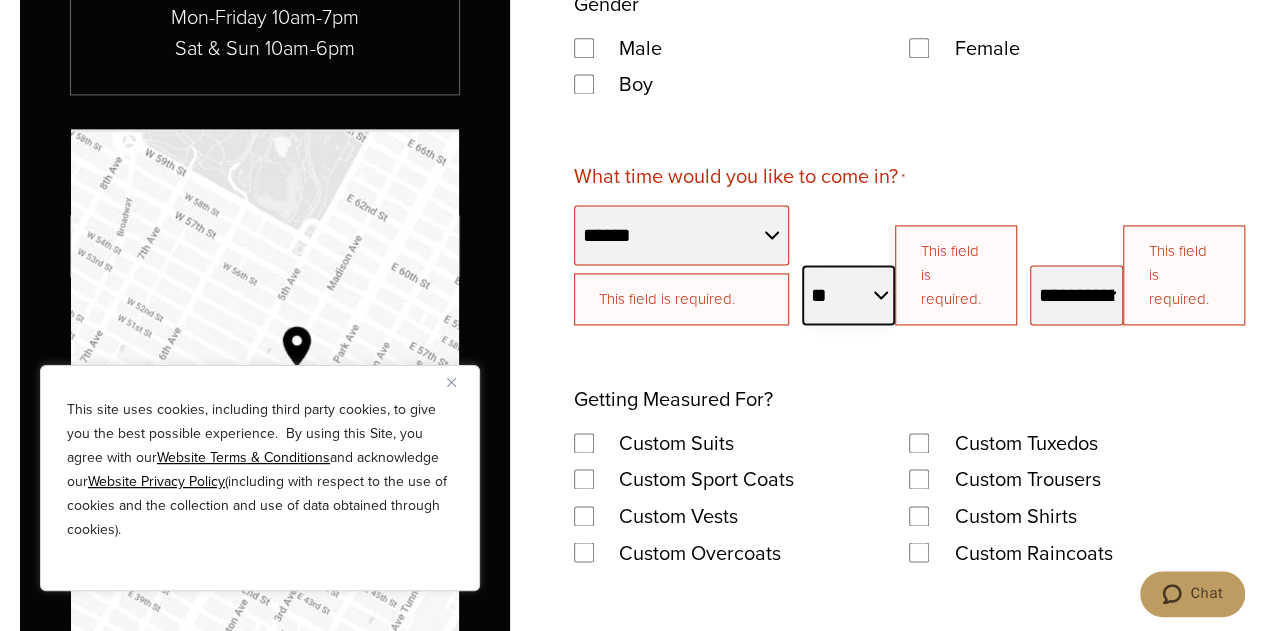 click on "**********" at bounding box center [848, 295] 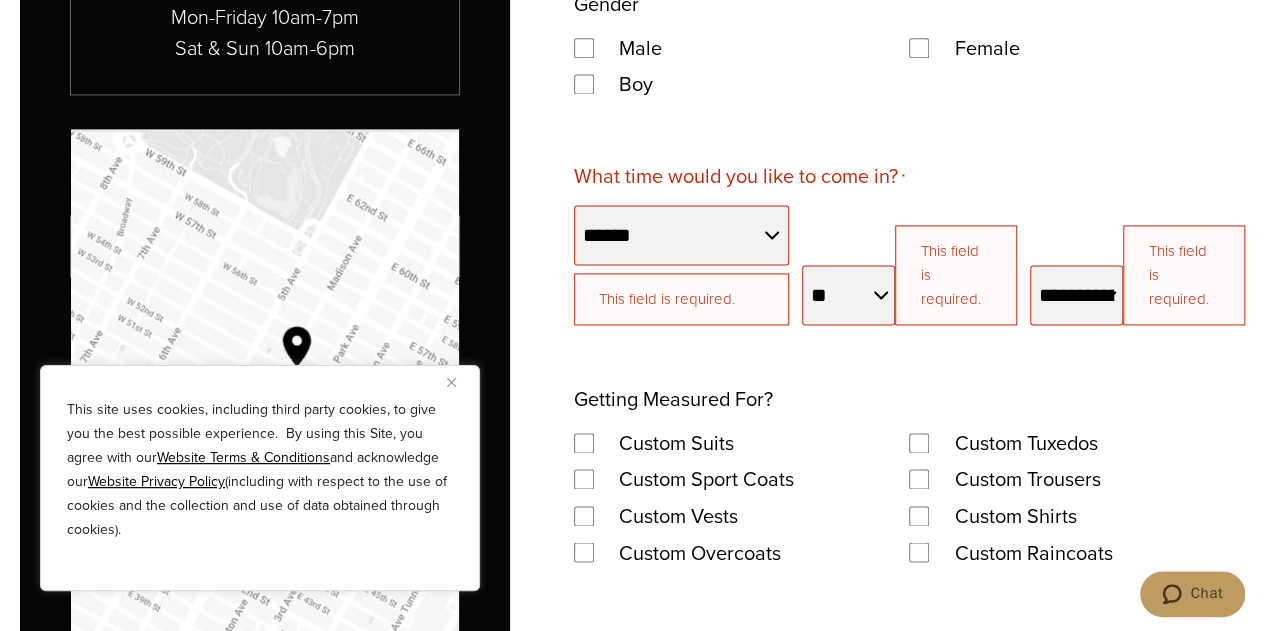click on "Male
Female
Boy" at bounding box center [909, 66] 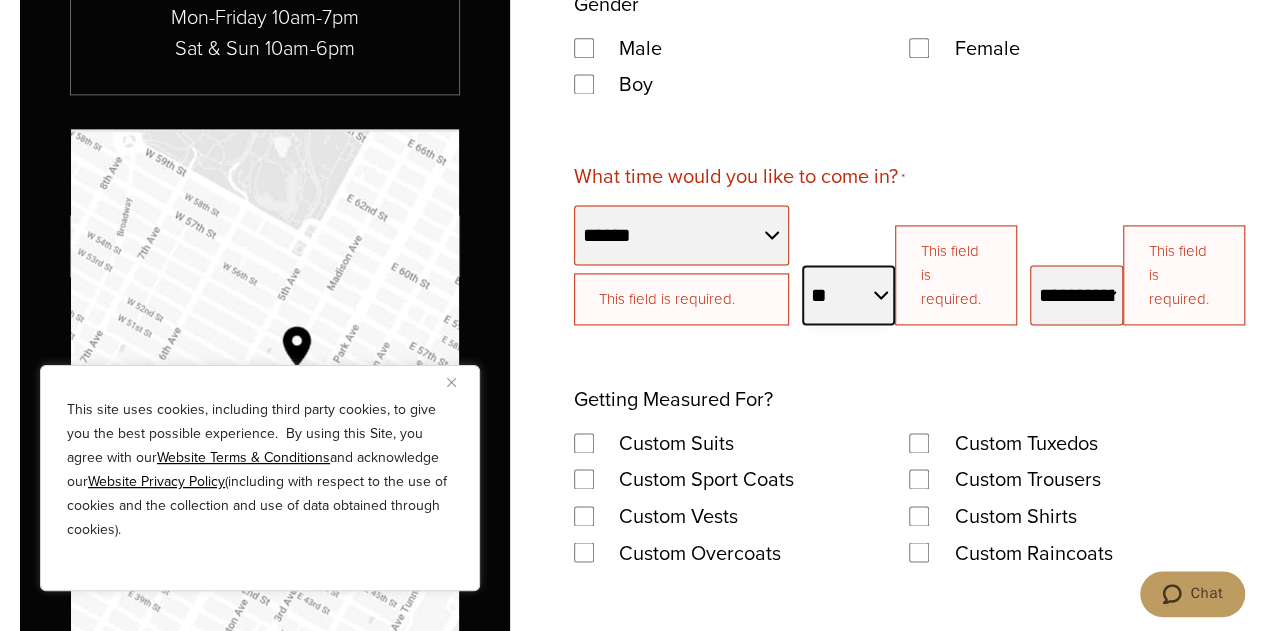 click on "**********" at bounding box center (848, 295) 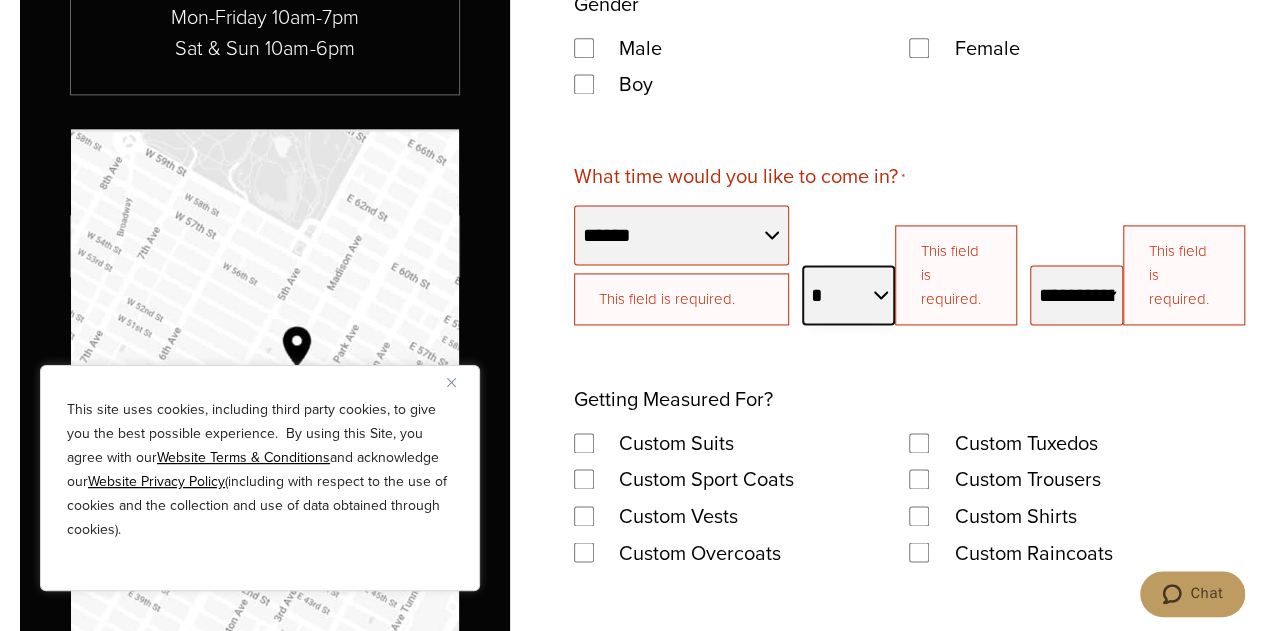 click on "**********" at bounding box center [848, 295] 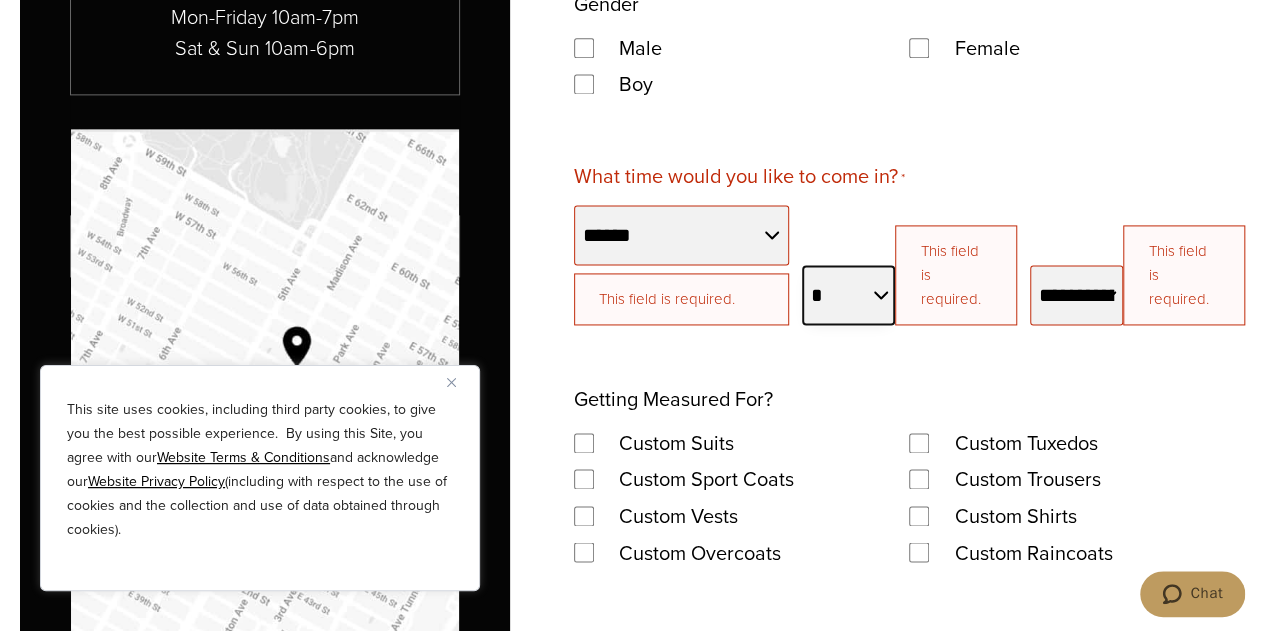 scroll, scrollTop: 1412, scrollLeft: 0, axis: vertical 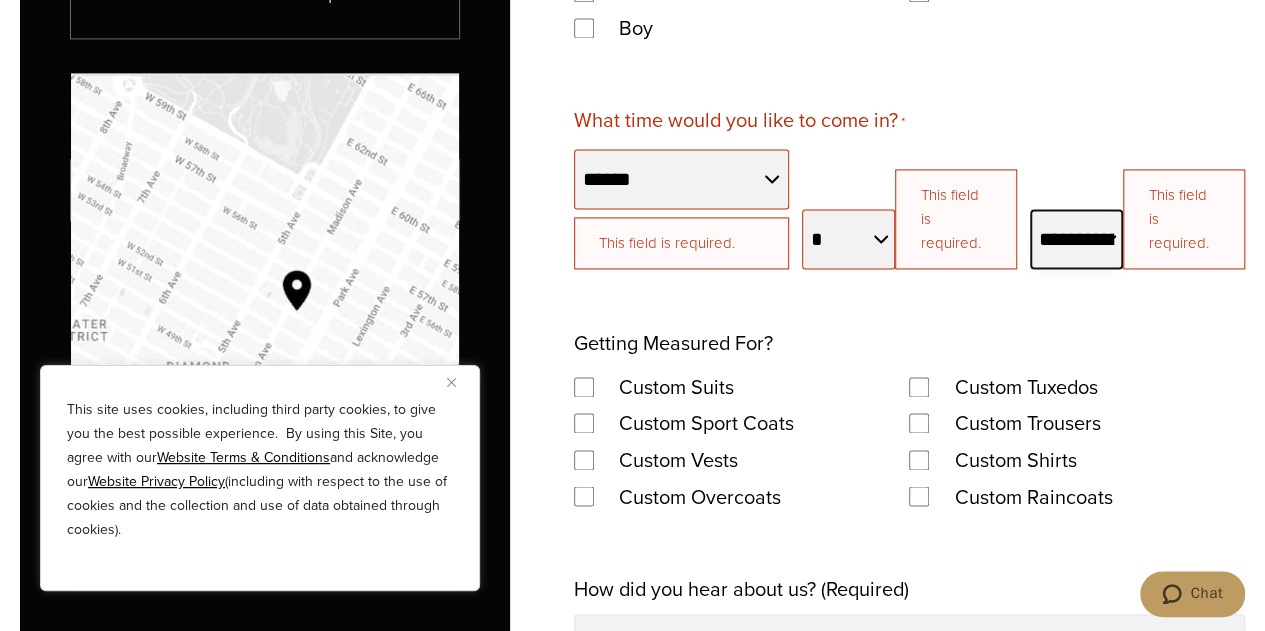 click on "**********" at bounding box center (1076, 239) 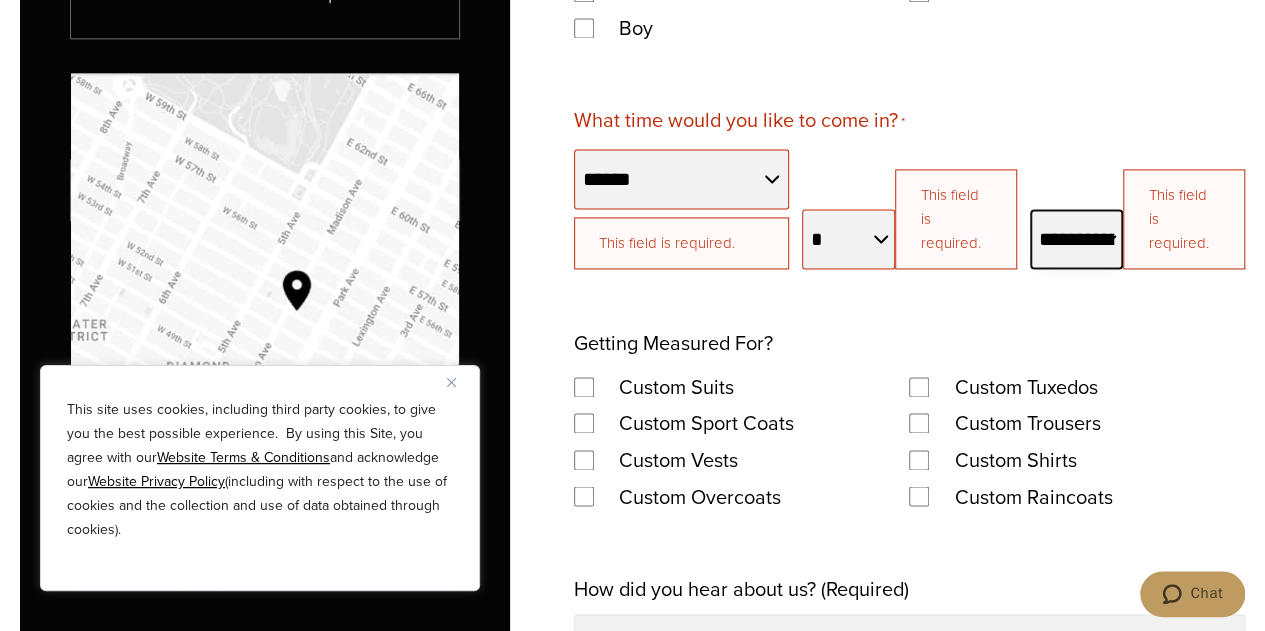 select on "*******" 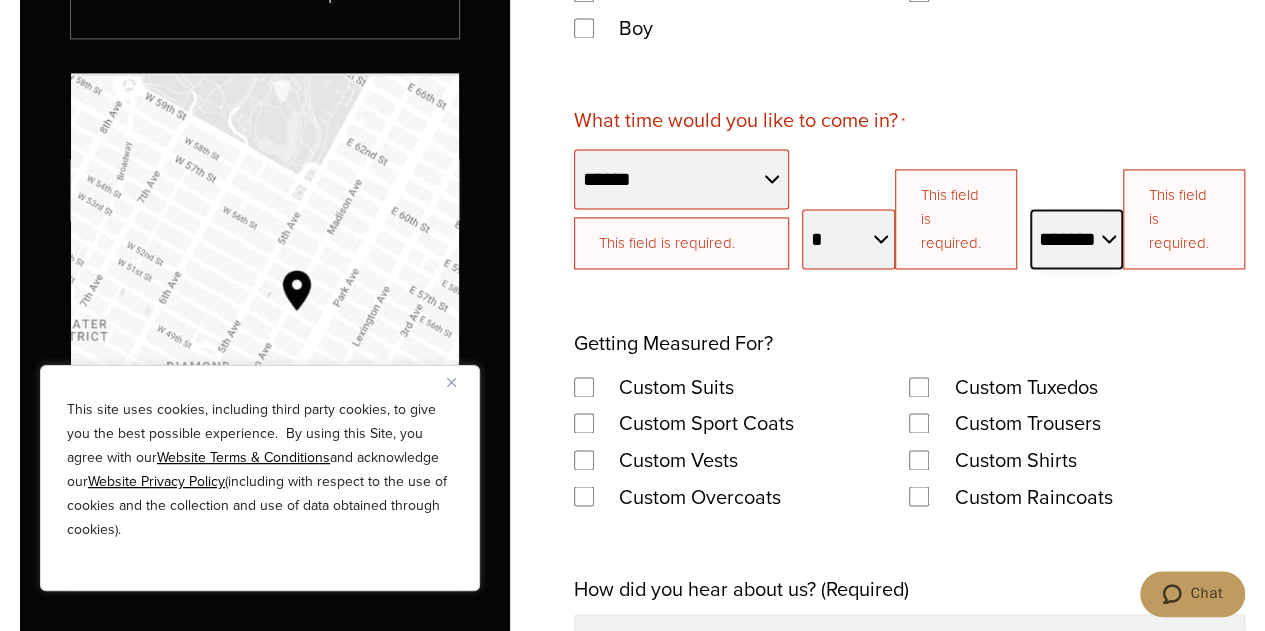 click on "**********" at bounding box center [1076, 239] 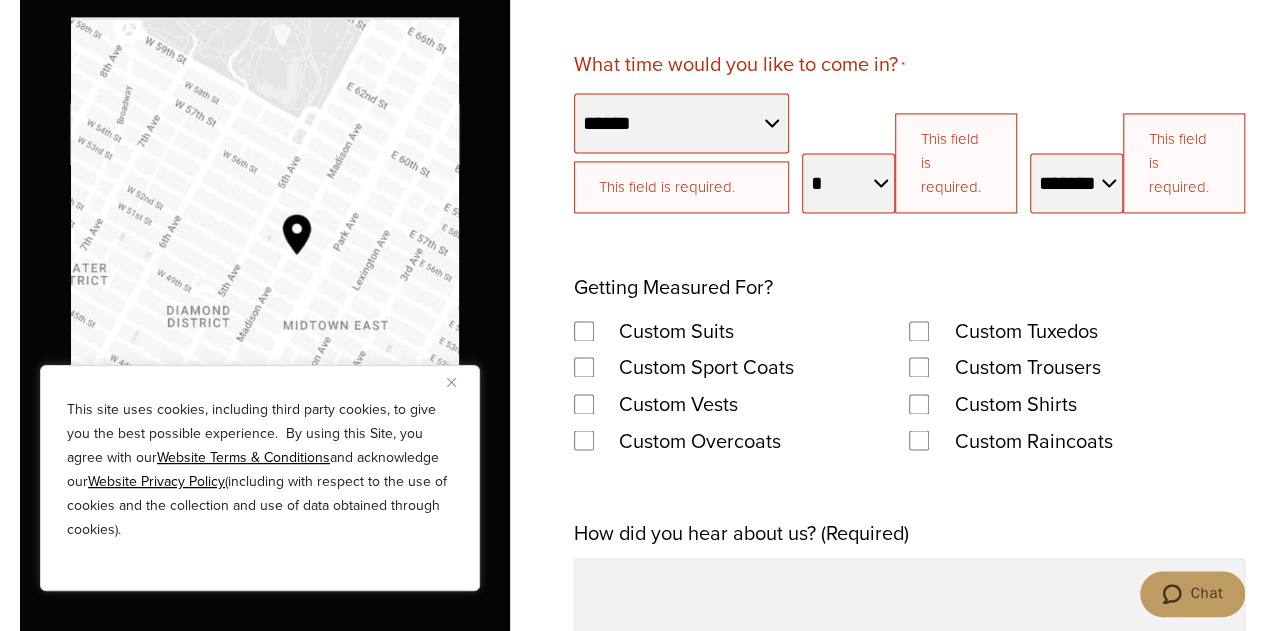 click on "First Name * [NAME] Last Name * [NAME] Email Address *
[EMAIL]
Phone Number * [PHONE] Gender
Male
Female
Boy
What time would you like to come in? * [PHONE] ******* ******** ***** ***** *** **** **** ****** ********* ******* ******** ******** This field is required. Choose a Day * [DATE] * * * * * * * * * ** ** ** ** ** ** ** ** ** ** ** ** ** ** ** ** ** ** ** ** ** ** This field is required. Choose a Time * [TIME] ******** ******** ******** ******** ******** ******** ******* ******* ******* ******* ******* ******* ******* ******* ******* ******* ******* This field is required. Getting Measured For?
Custom Suits
Custom Tuxedos
Custom Sport Coats
Custom Trousers
Custom Vests" at bounding box center [909, 352] 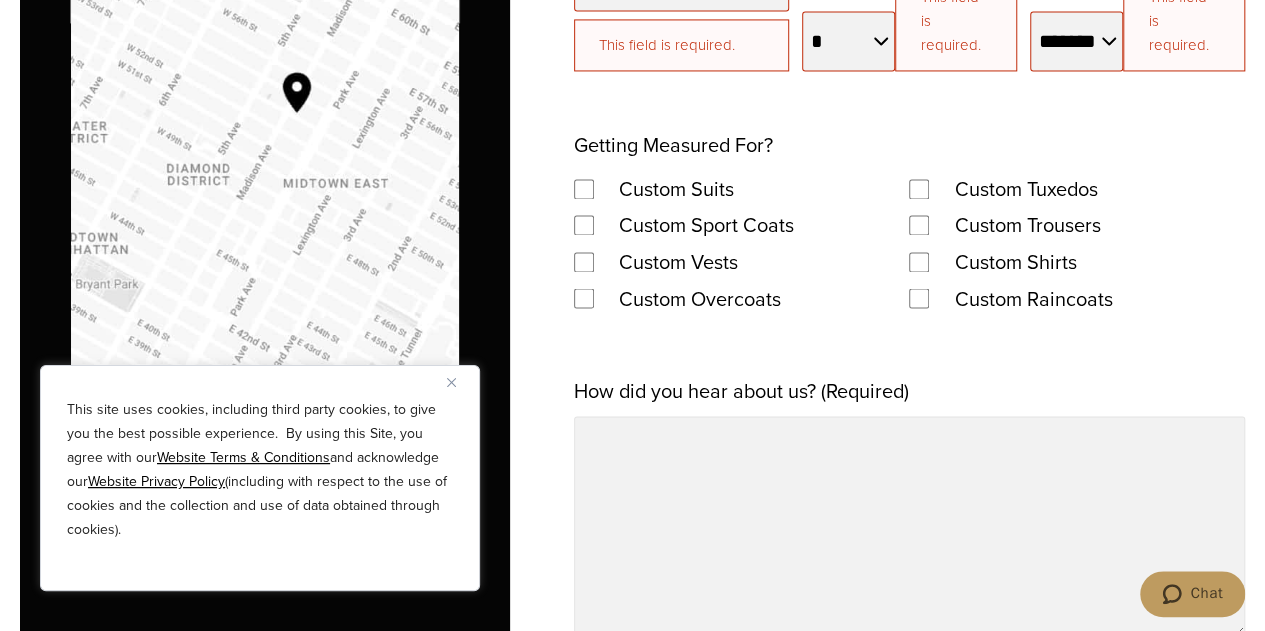 scroll, scrollTop: 1626, scrollLeft: 0, axis: vertical 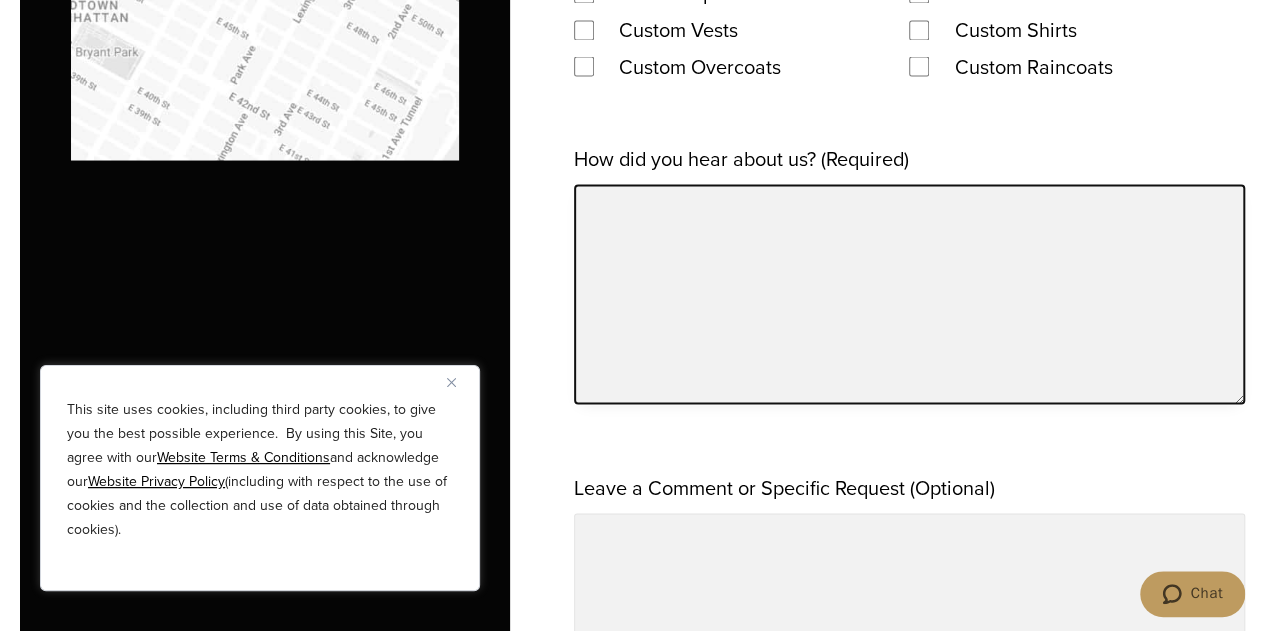 click on "How did you hear about us? (Required)" at bounding box center [909, 294] 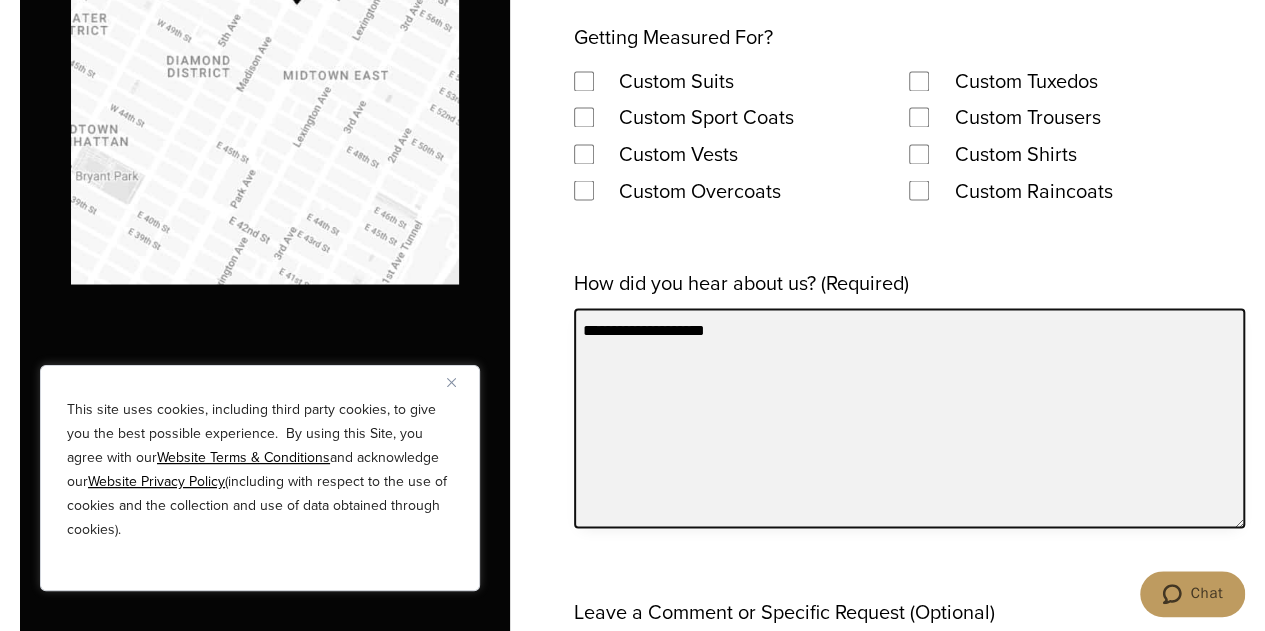 scroll, scrollTop: 1718, scrollLeft: 0, axis: vertical 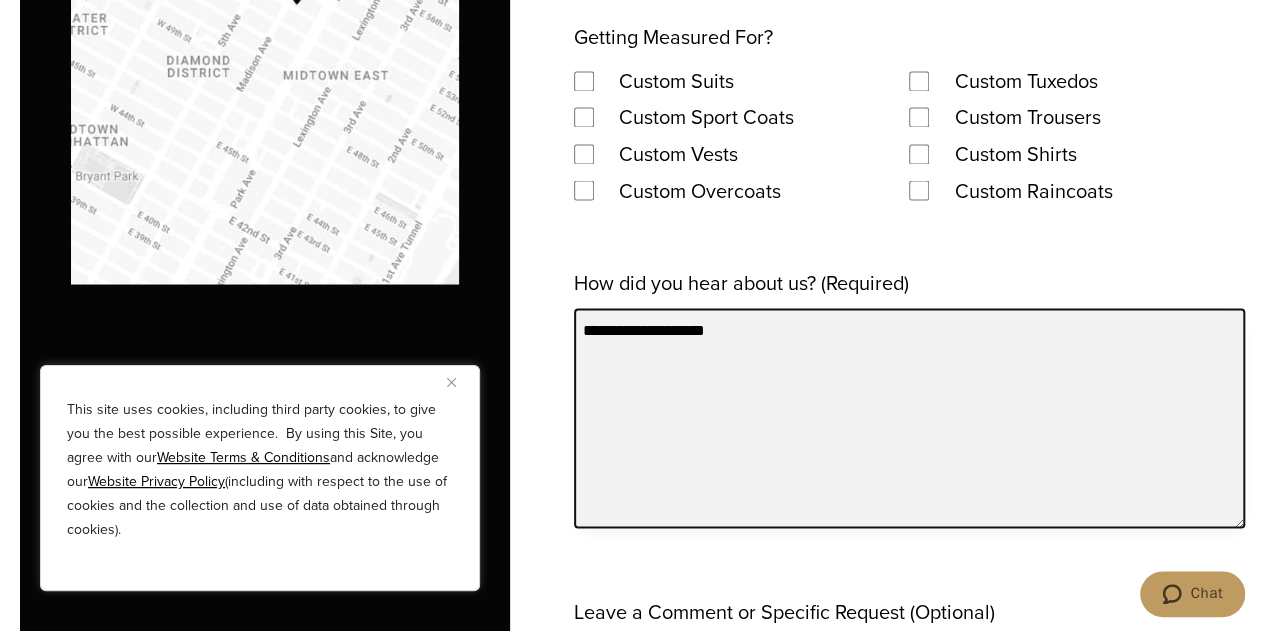 type on "**********" 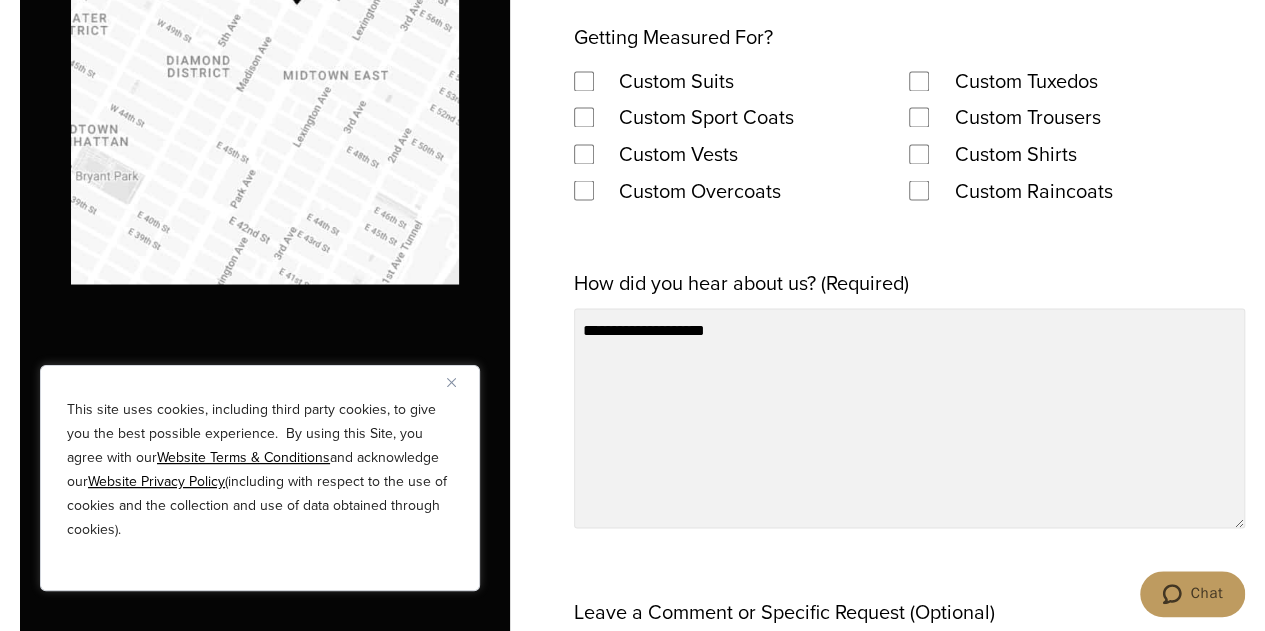 click on "First Name * [NAME] Last Name * [NAME] Email Address *
[EMAIL]
Phone Number * [PHONE] Gender
Male
Female
Boy
What time would you like to come in? * [PHONE] ******* ******** ***** ***** *** **** **** ****** ********* ******* ******** ******** This field is required. Choose a Day * [DATE] * * * * * * * * * ** ** ** ** ** ** ** ** ** ** ** ** ** ** ** ** ** ** ** ** ** ** This field is required. Choose a Time * [TIME] ******** ******** ******** ******** ******** ******** ******* ******* ******* ******* ******* ******* ******* ******* ******* ******* ******* This field is required. Getting Measured For?
Custom Suits
Custom Tuxedos
Custom Sport Coats
Custom Trousers
Custom Vests" at bounding box center (909, 102) 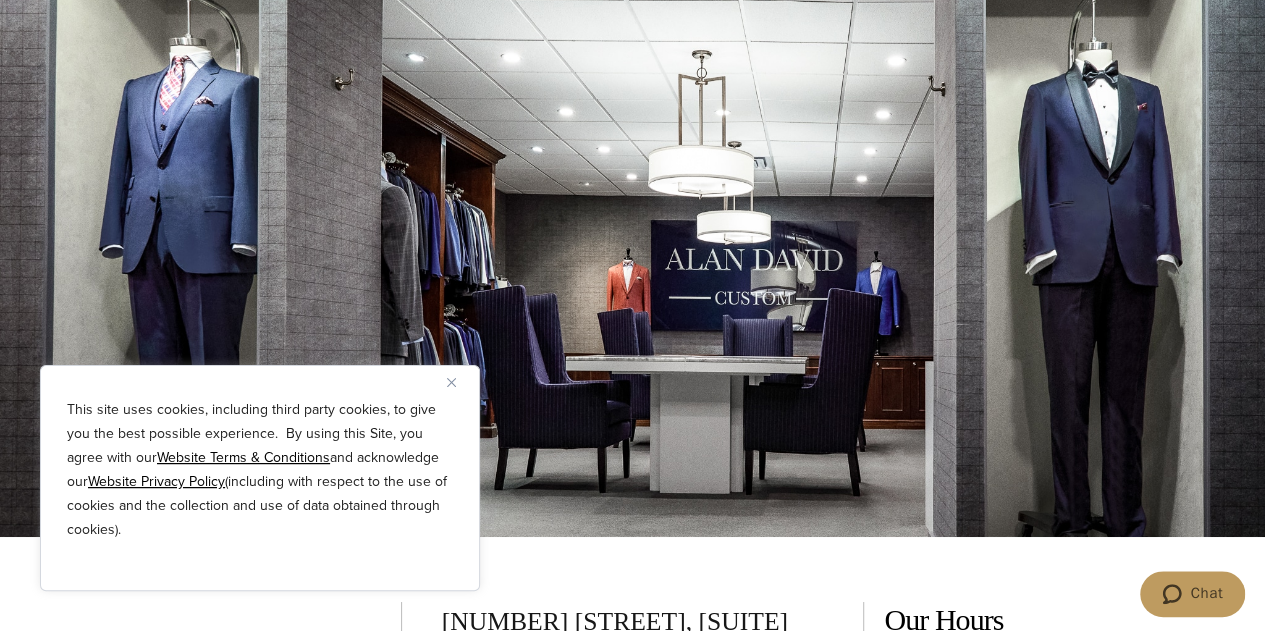scroll, scrollTop: 3558, scrollLeft: 0, axis: vertical 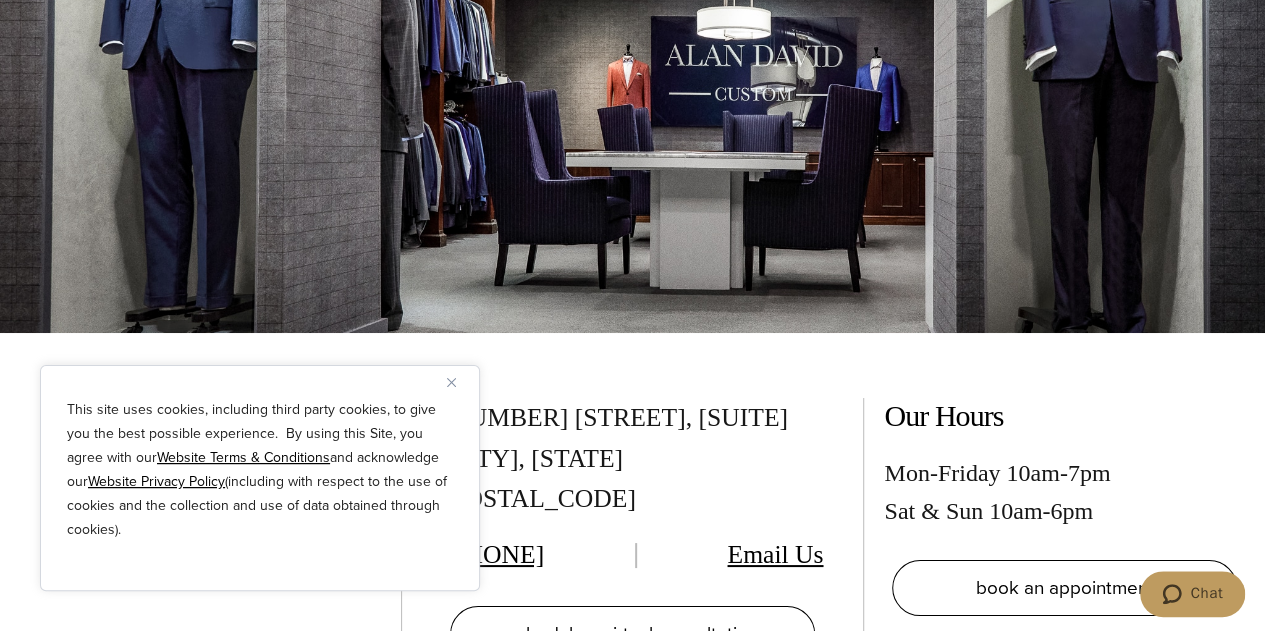 click at bounding box center (459, 382) 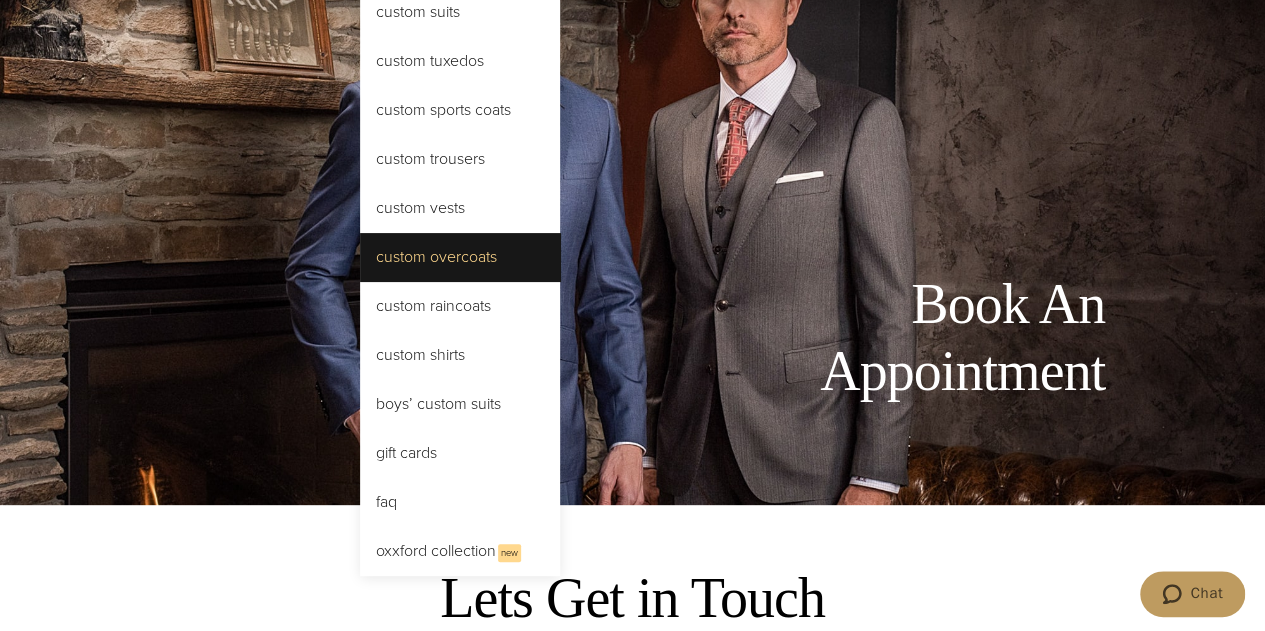 scroll, scrollTop: 0, scrollLeft: 0, axis: both 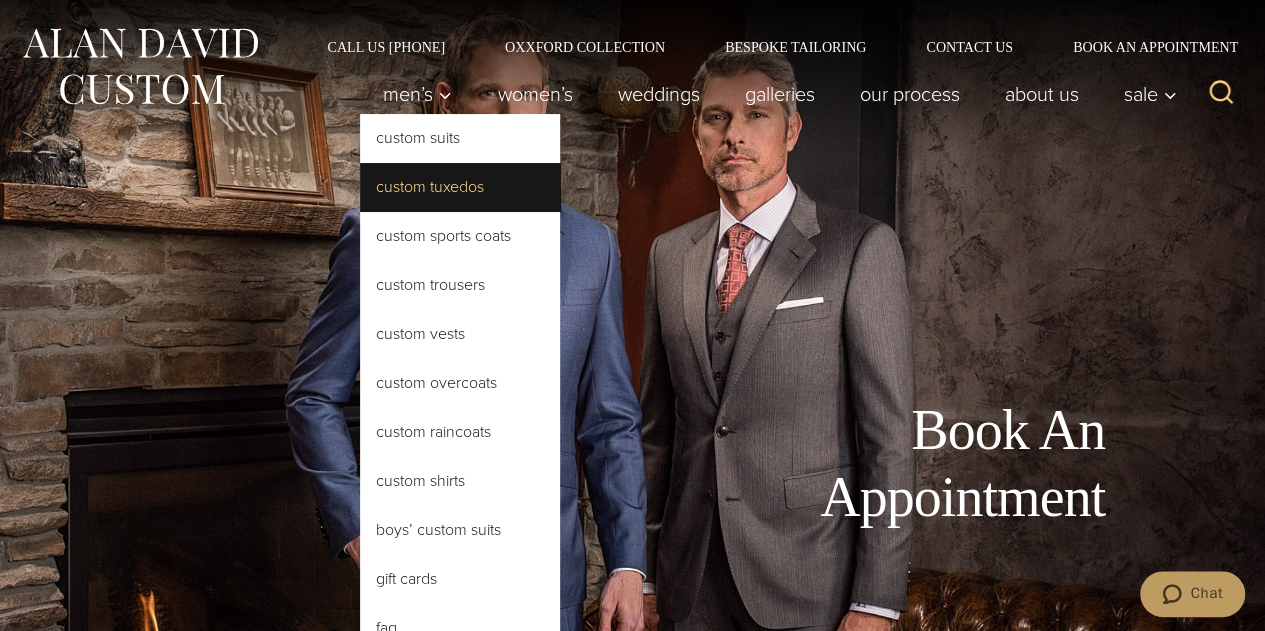 click on "Custom Tuxedos" at bounding box center (460, 187) 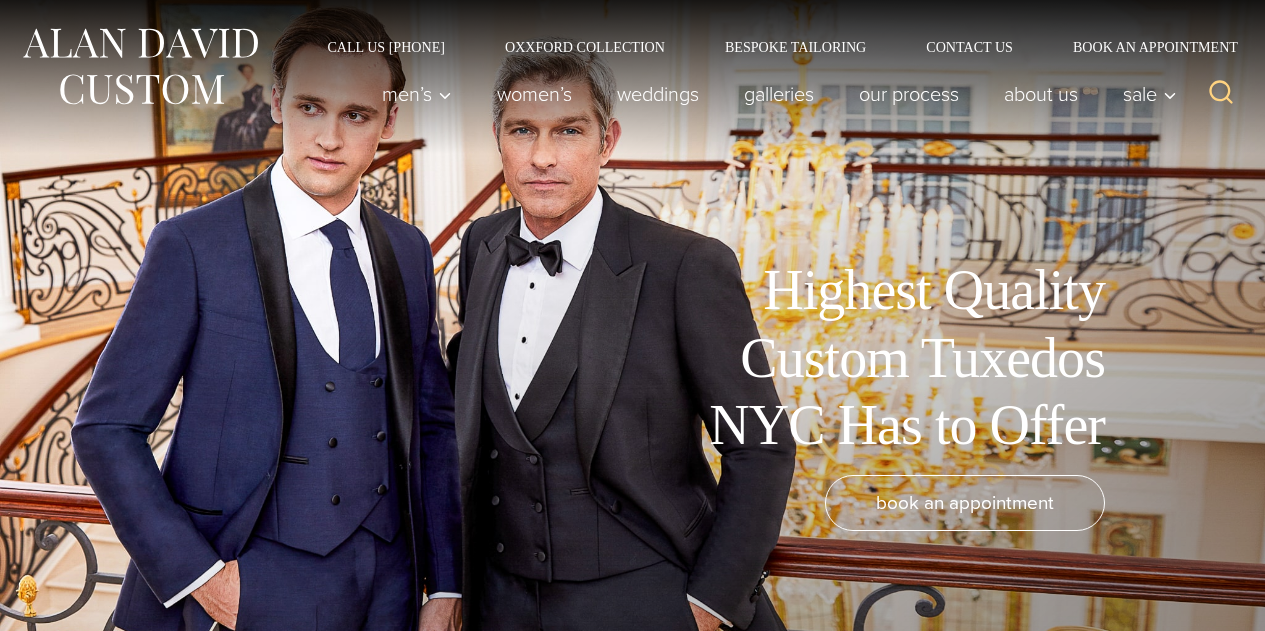 scroll, scrollTop: 0, scrollLeft: 0, axis: both 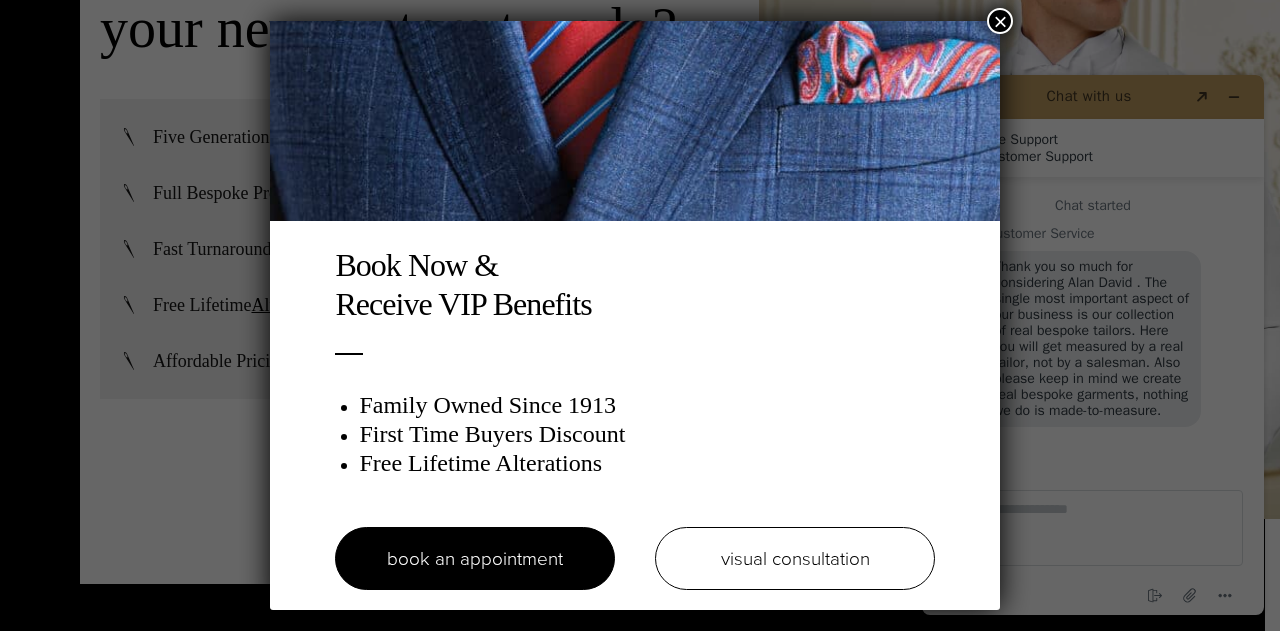 click on "×" at bounding box center [1000, 21] 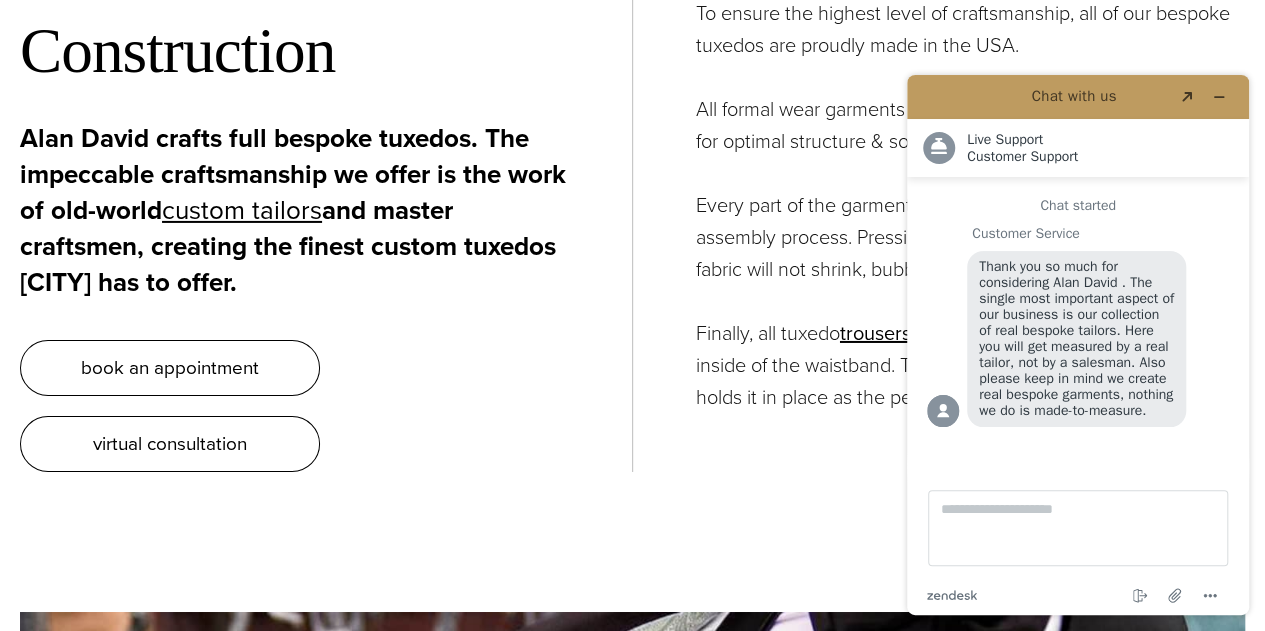 scroll, scrollTop: 7059, scrollLeft: 0, axis: vertical 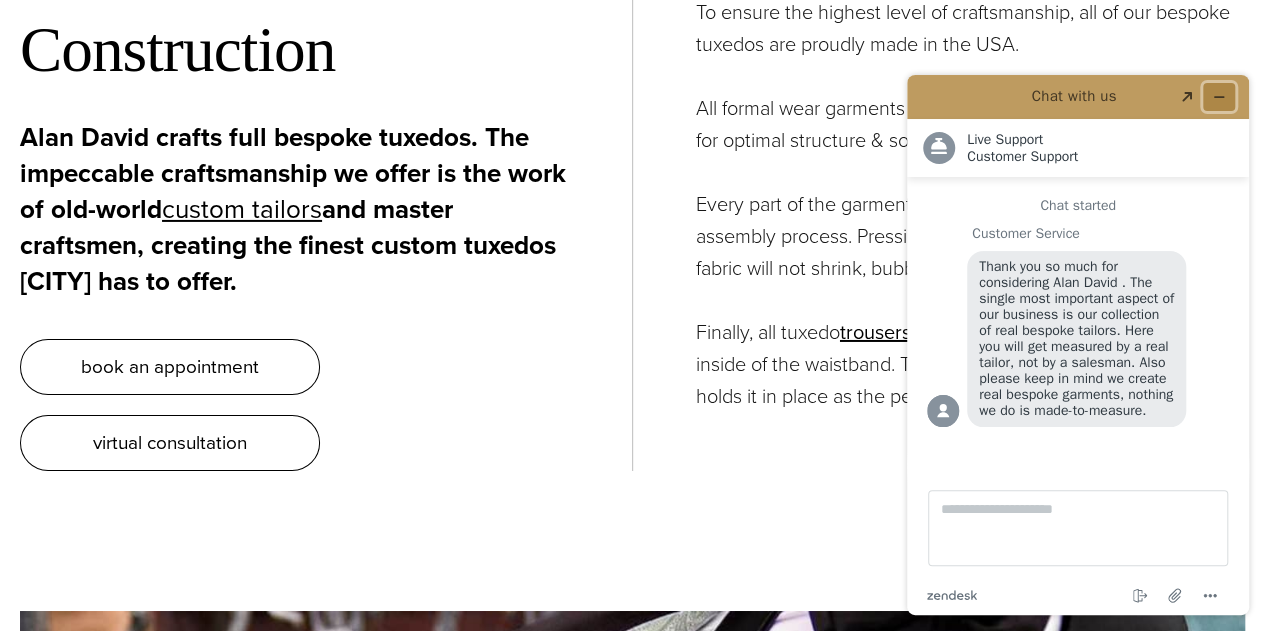 click 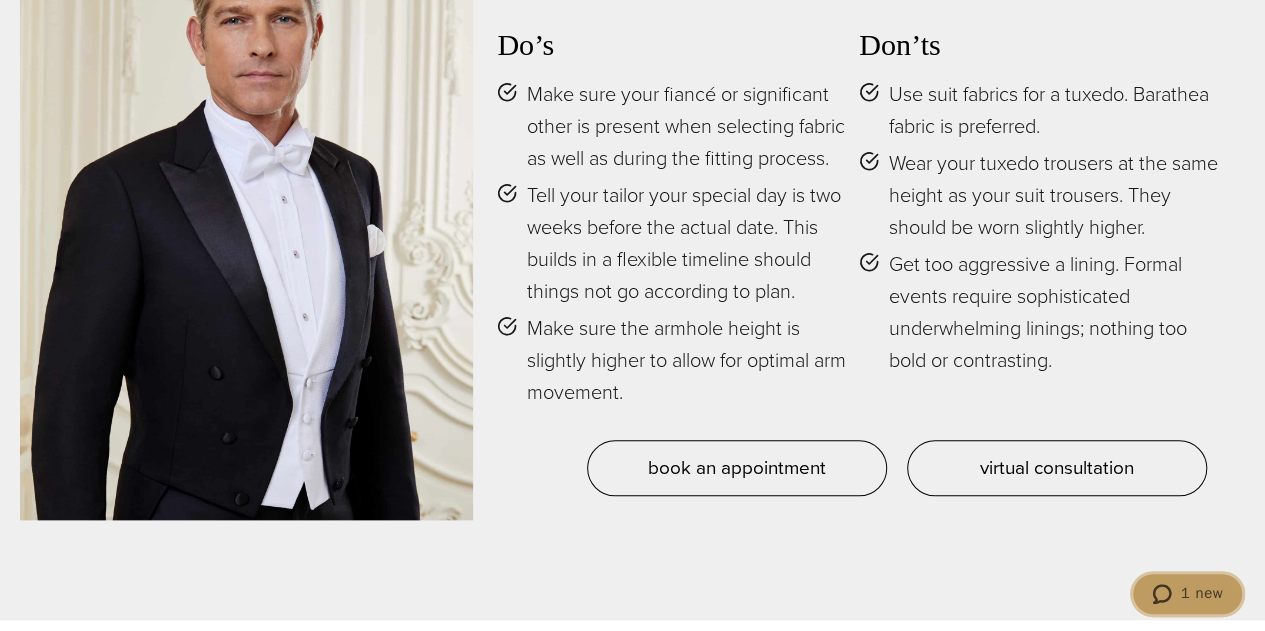 scroll, scrollTop: 8436, scrollLeft: 0, axis: vertical 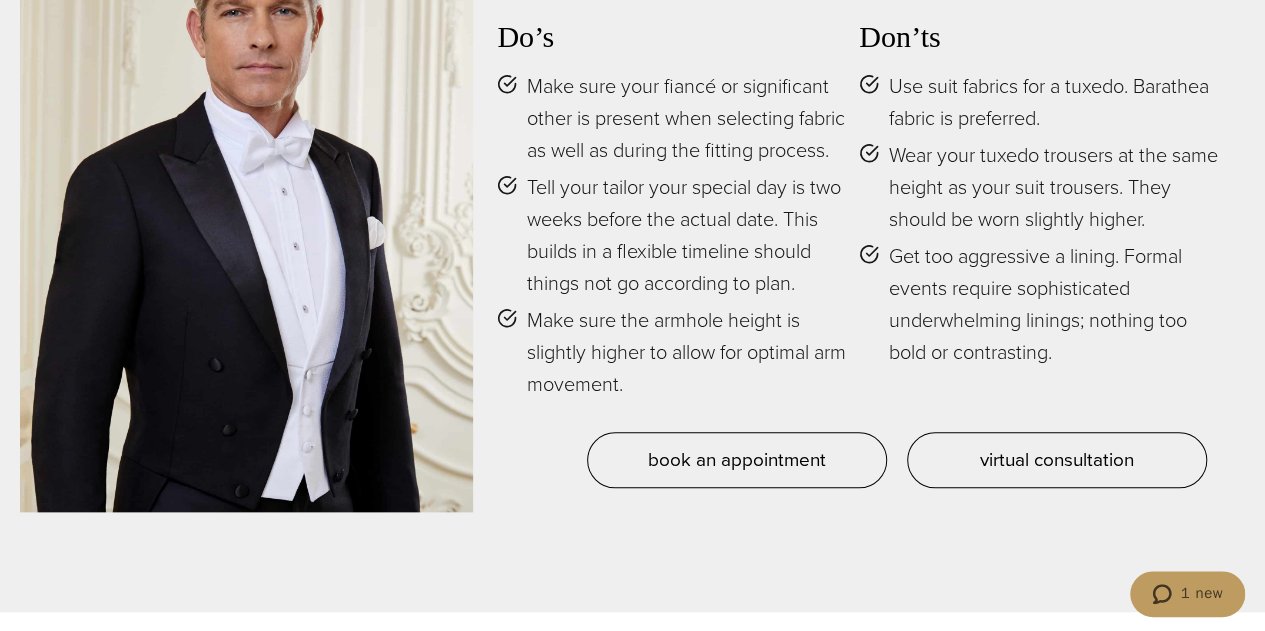 click on "Get too aggressive a lining. Formal events require sophisticated underwhelming linings; nothing too bold or contrasting." at bounding box center [1055, 304] 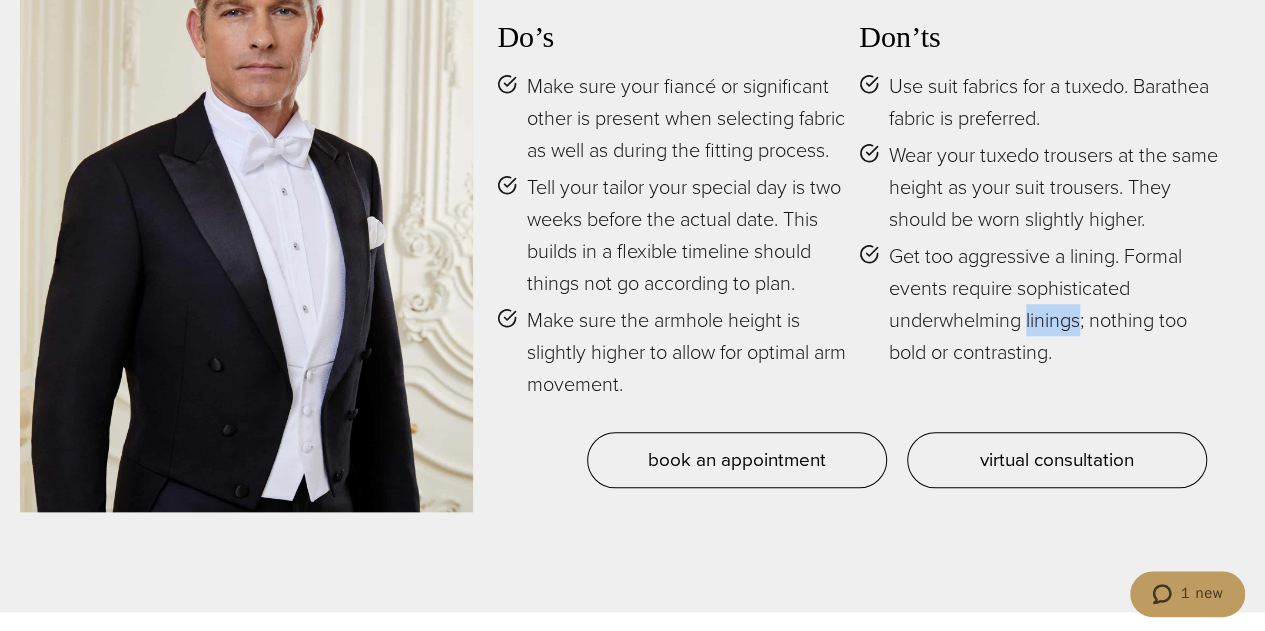 click on "Get too aggressive a lining. Formal events require sophisticated underwhelming linings; nothing too bold or contrasting." at bounding box center [1055, 304] 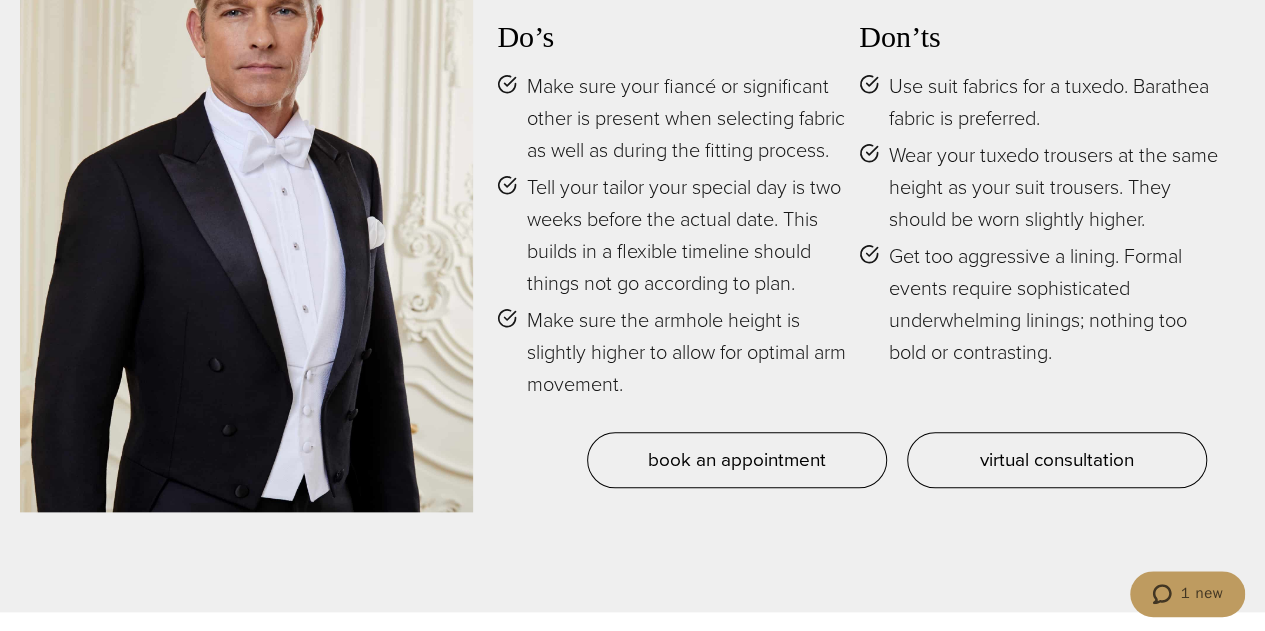 click on "Get too aggressive a lining. Formal events require sophisticated underwhelming linings; nothing too bold or contrasting." at bounding box center [1055, 304] 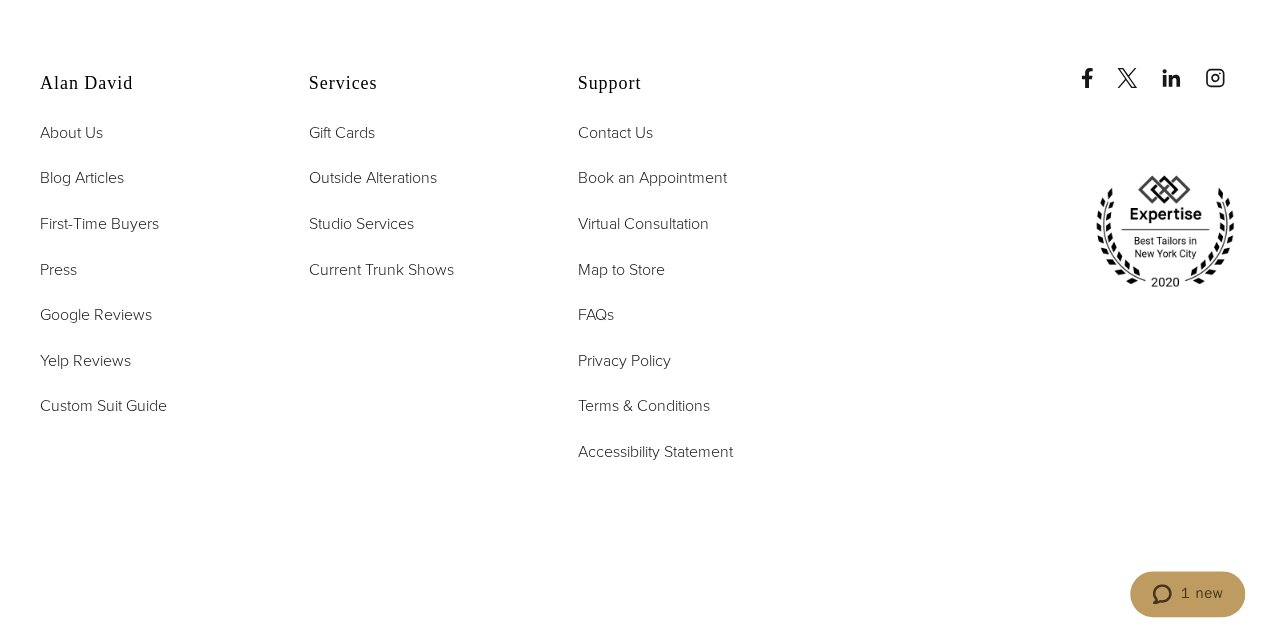 scroll, scrollTop: 11313, scrollLeft: 0, axis: vertical 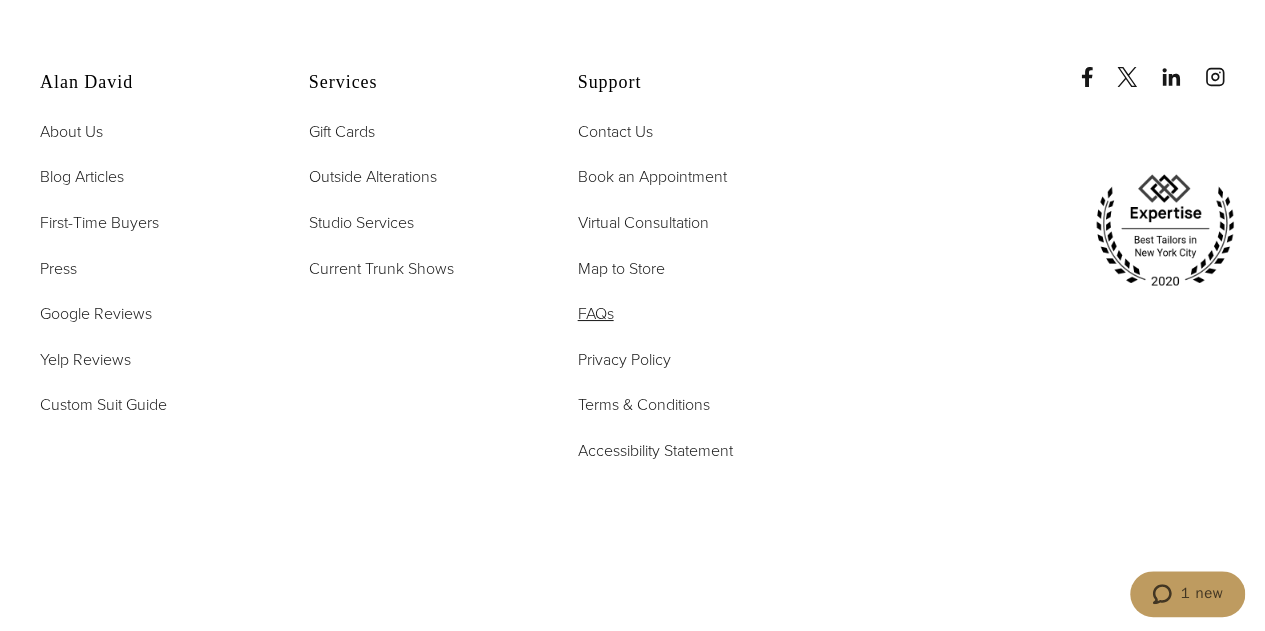 click on "FAQs" at bounding box center (596, 313) 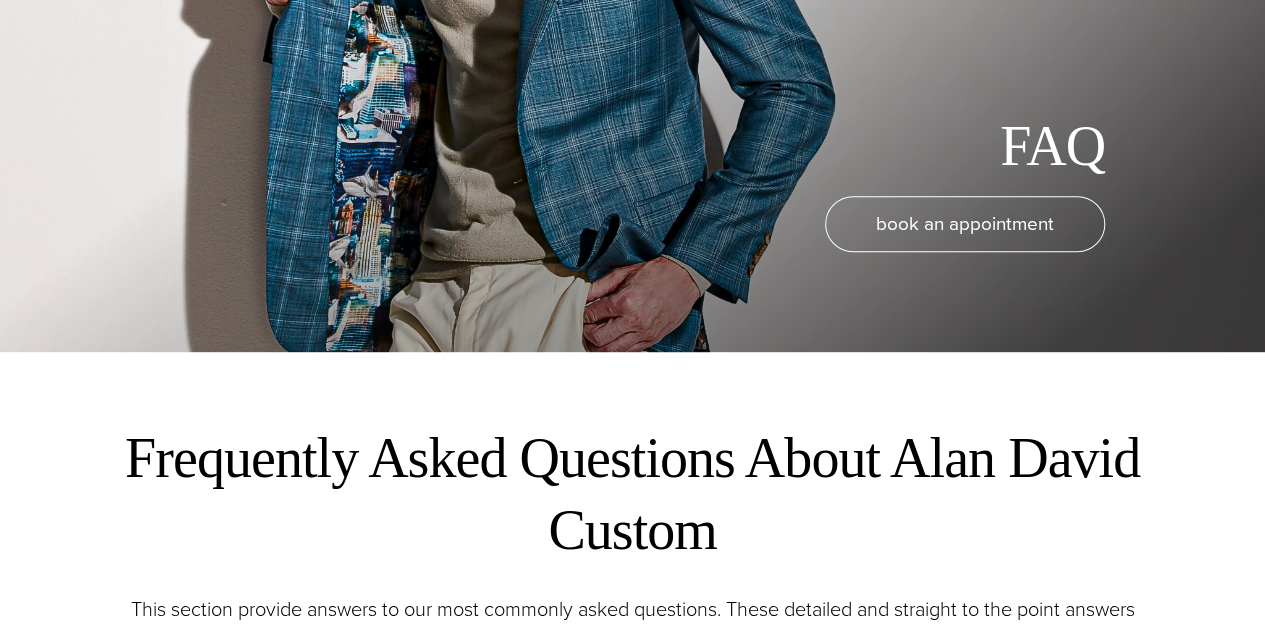 scroll, scrollTop: 0, scrollLeft: 0, axis: both 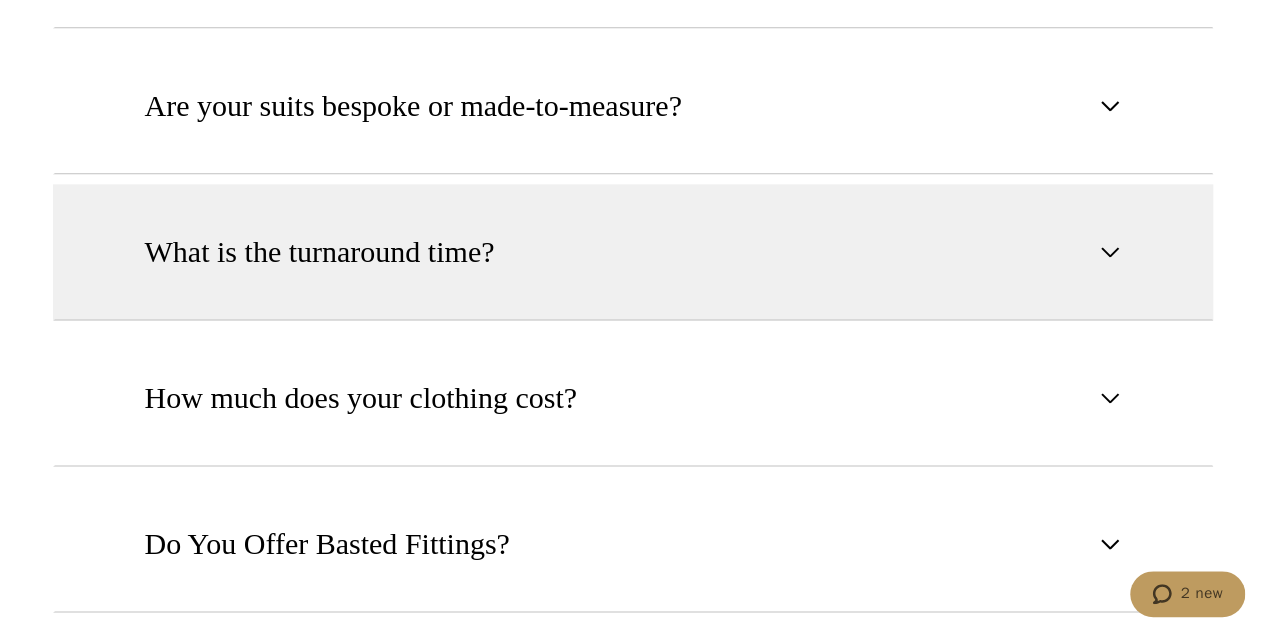 click on "What is the turnaround time?" at bounding box center (633, 252) 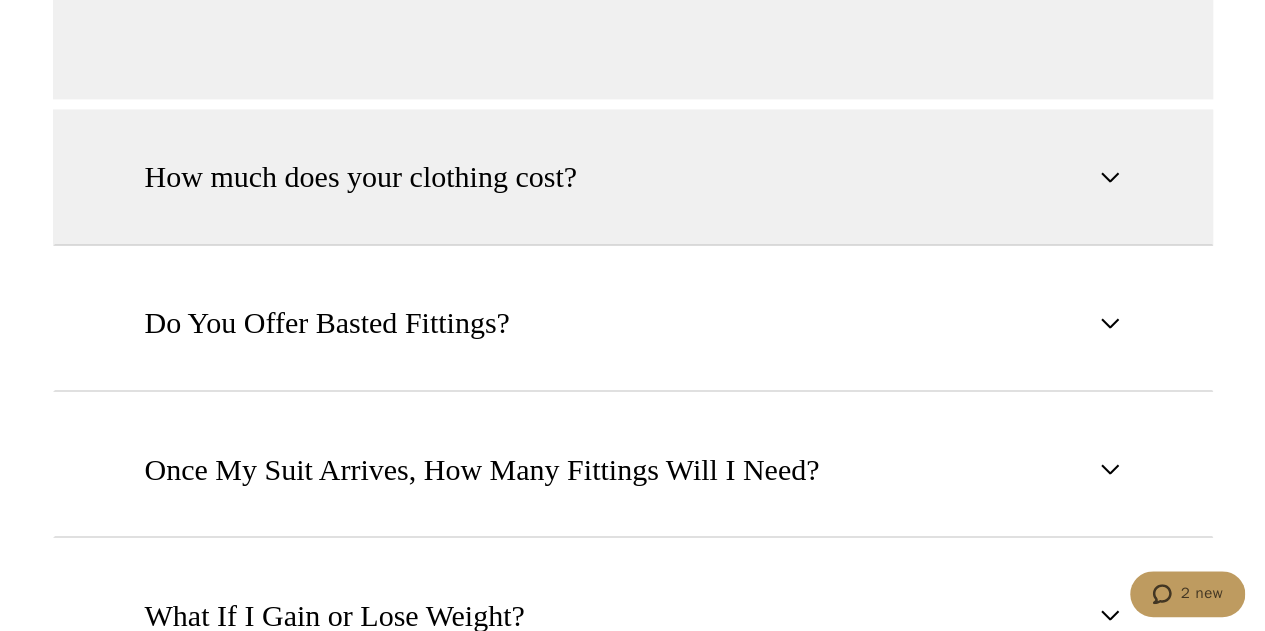 scroll, scrollTop: 1576, scrollLeft: 0, axis: vertical 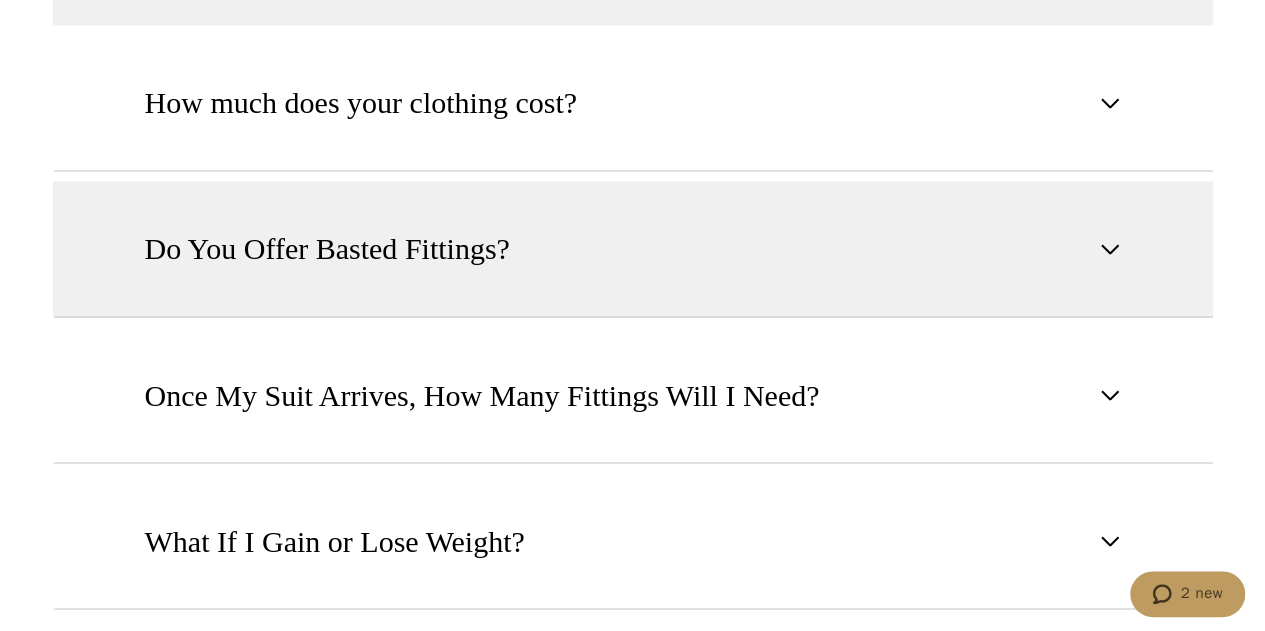 click on "Do You Offer Basted Fittings?" at bounding box center (633, 249) 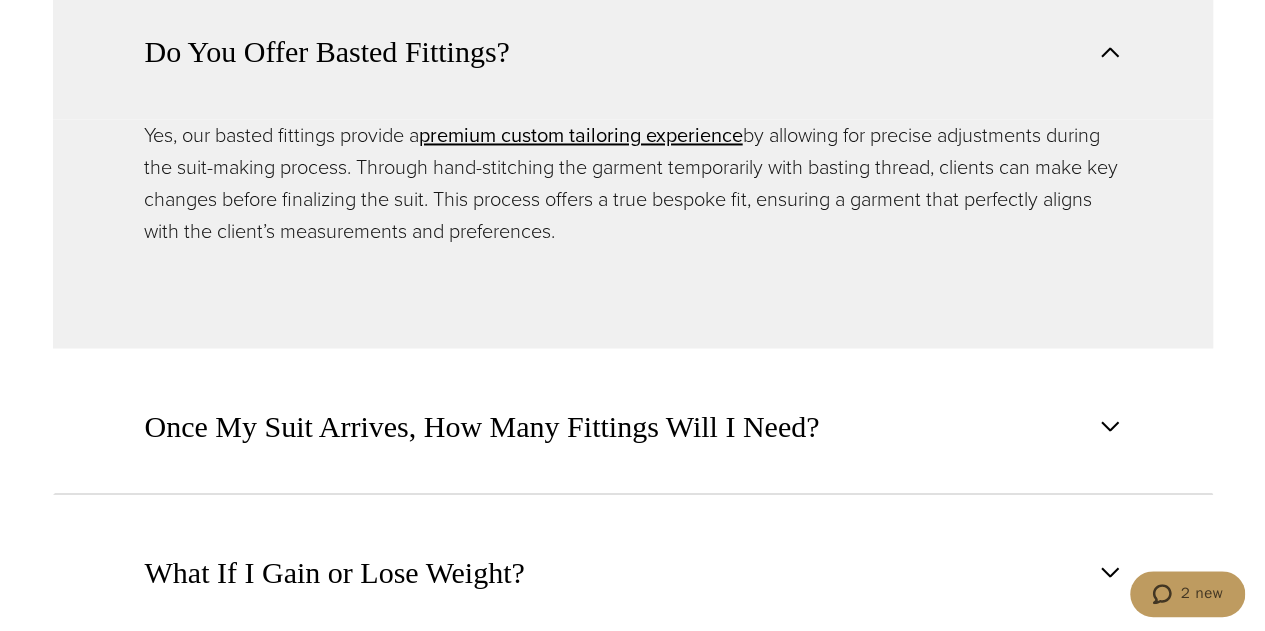 scroll, scrollTop: 1763, scrollLeft: 0, axis: vertical 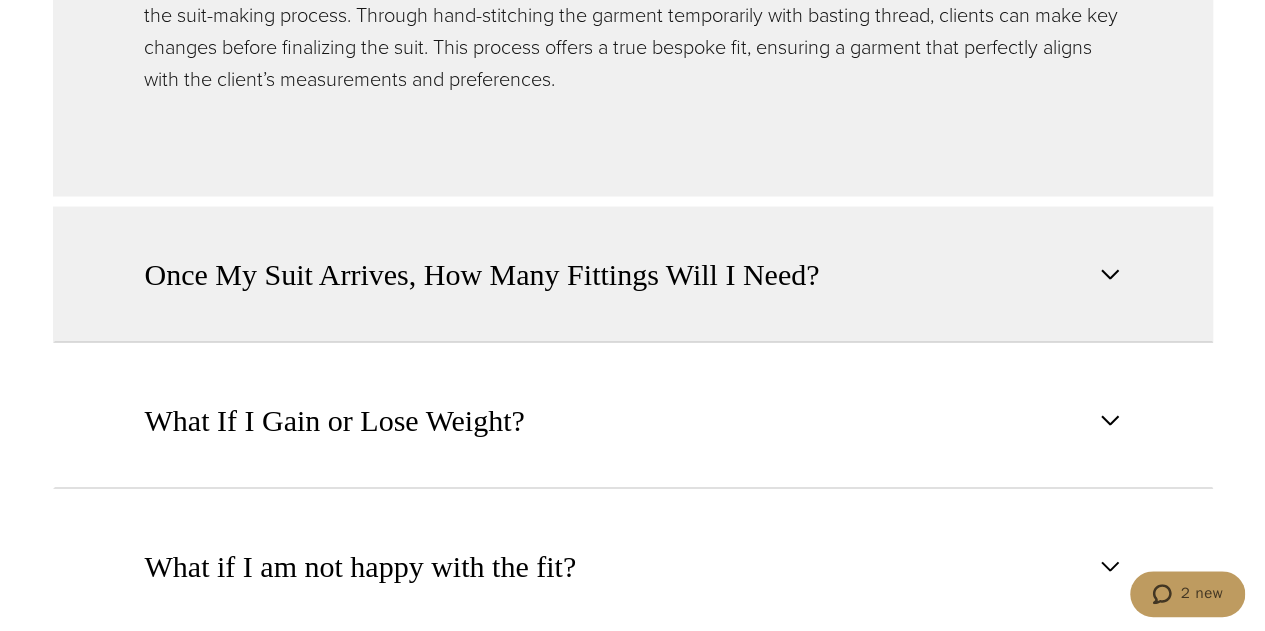 click on "Once My Suit Arrives, How Many Fittings Will I Need?" at bounding box center [482, 274] 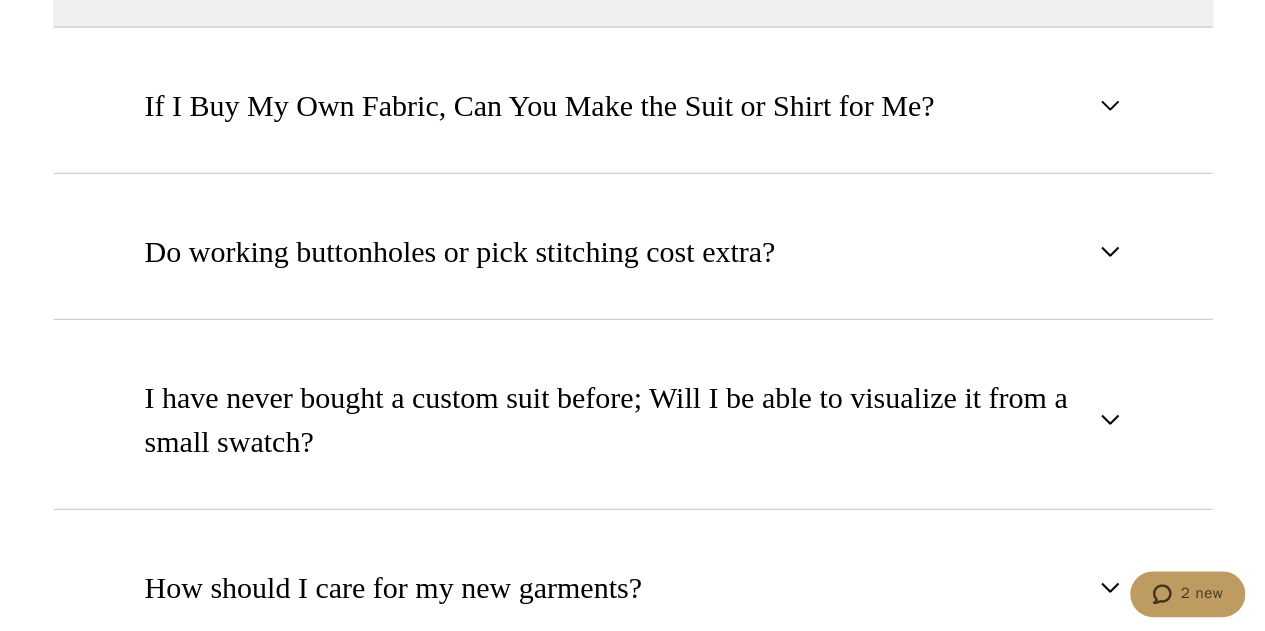 scroll, scrollTop: 2428, scrollLeft: 0, axis: vertical 